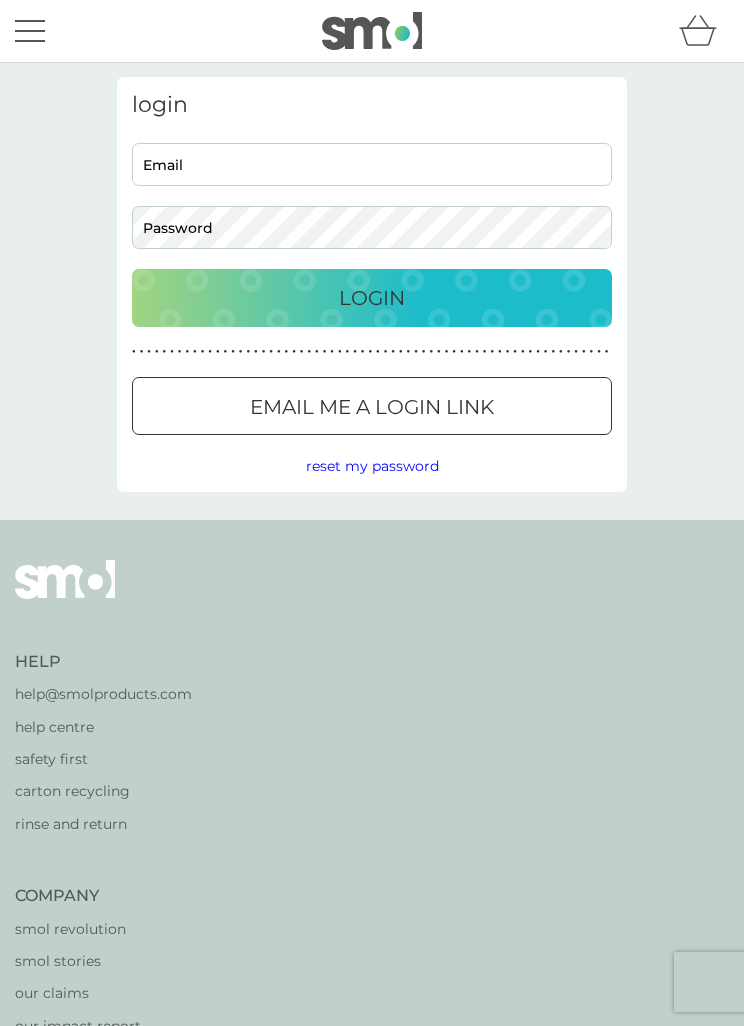 scroll, scrollTop: 0, scrollLeft: 0, axis: both 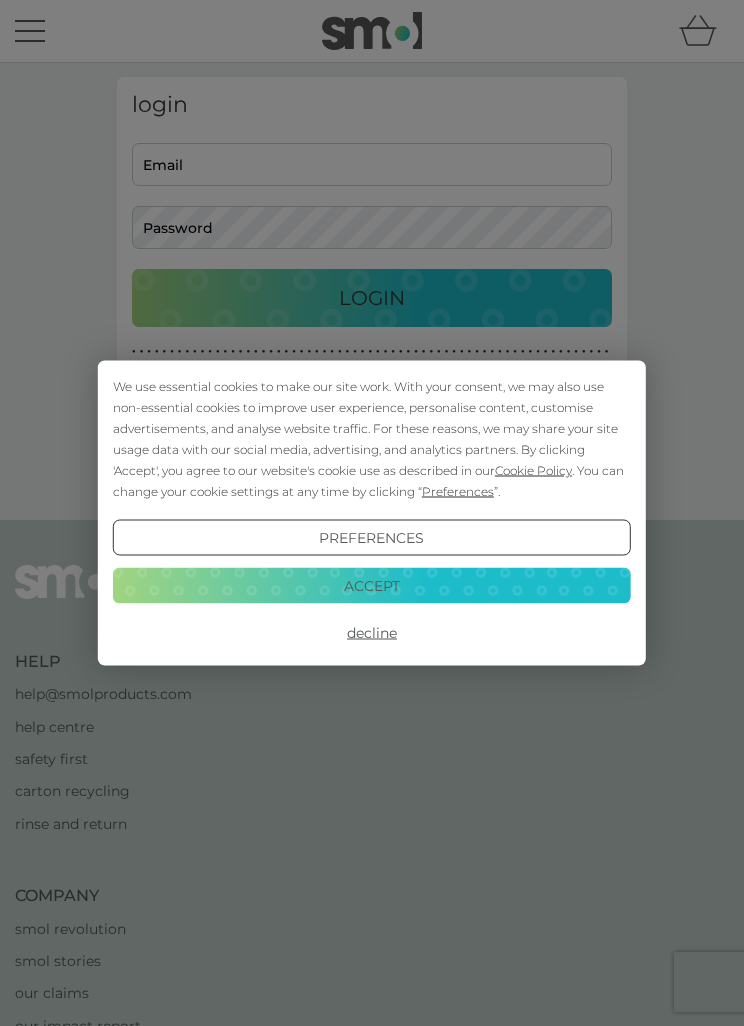 click on "Accept" at bounding box center (372, 585) 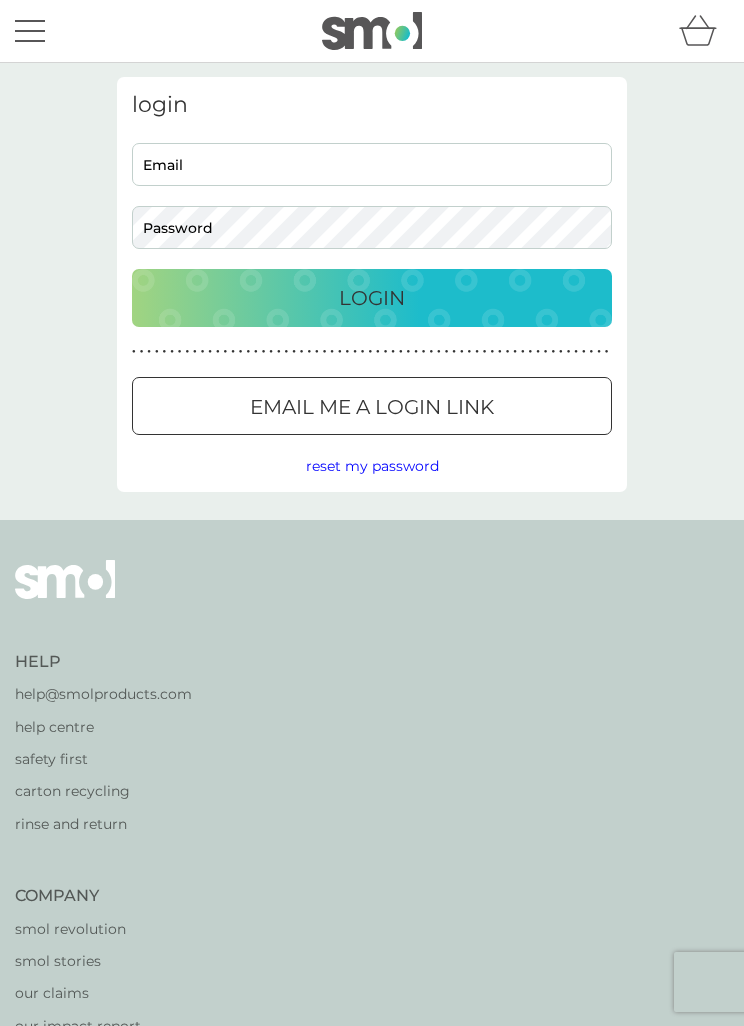 click on "Email" at bounding box center (372, 164) 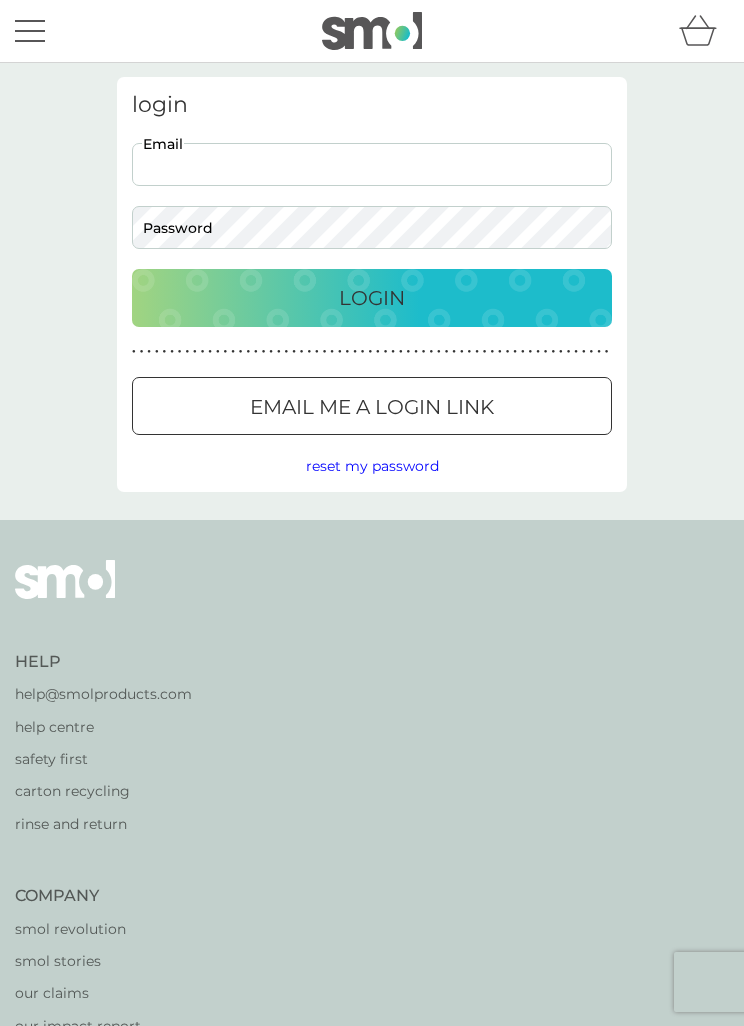 type on "s.taylor948@btinternet.com" 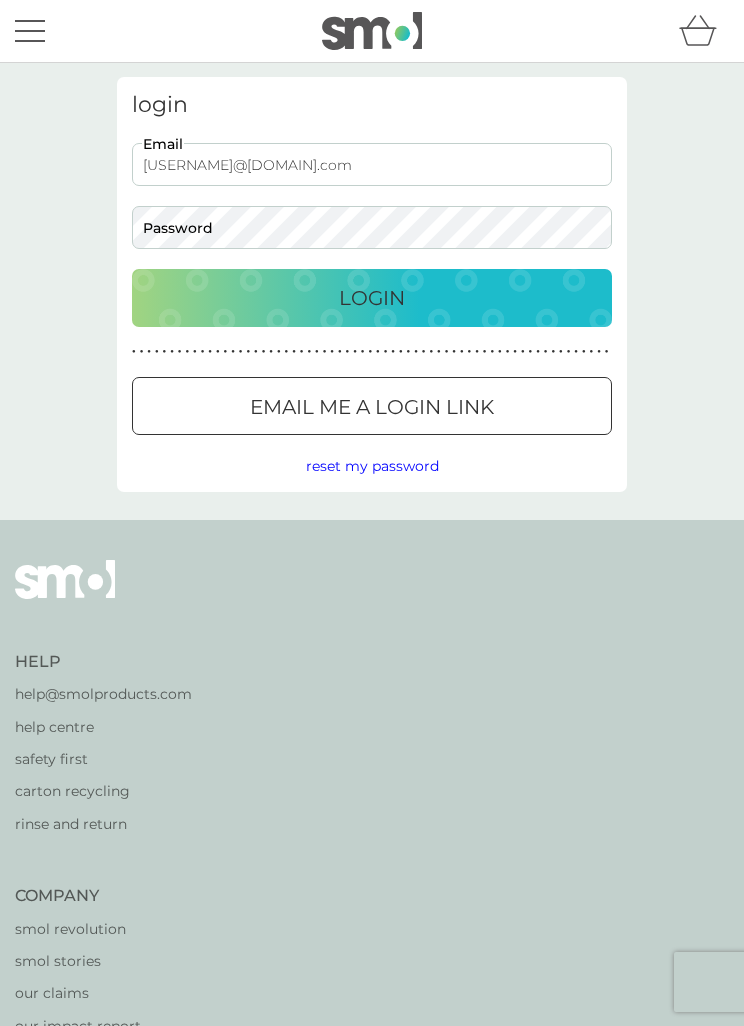 click on "Login" at bounding box center (372, 298) 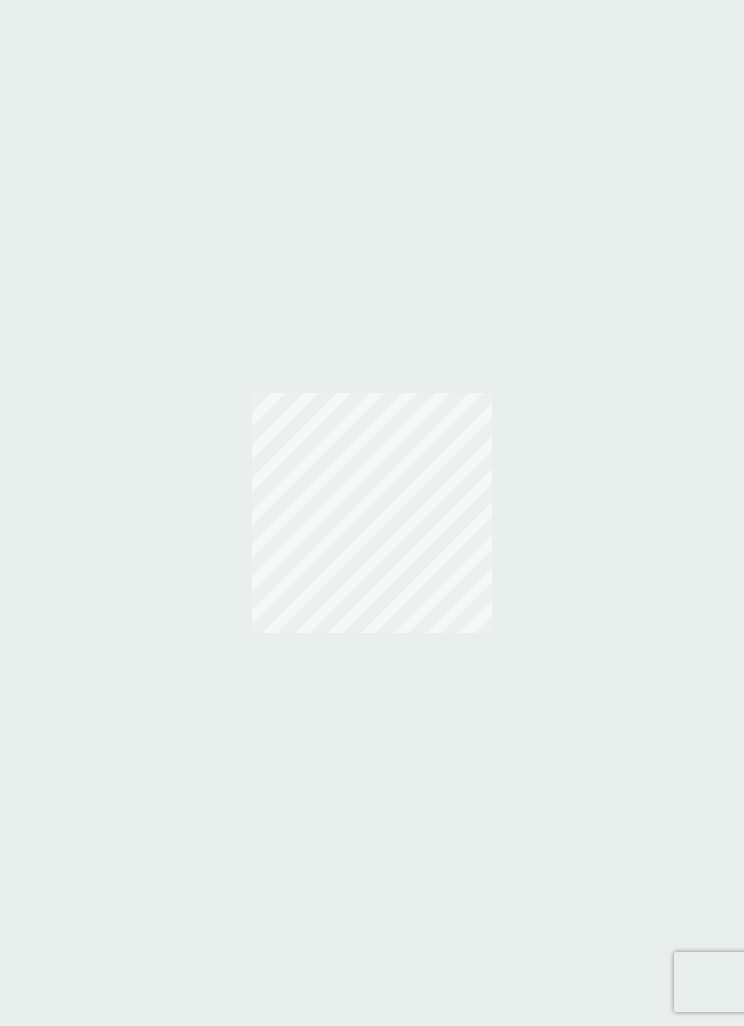 scroll, scrollTop: 0, scrollLeft: 0, axis: both 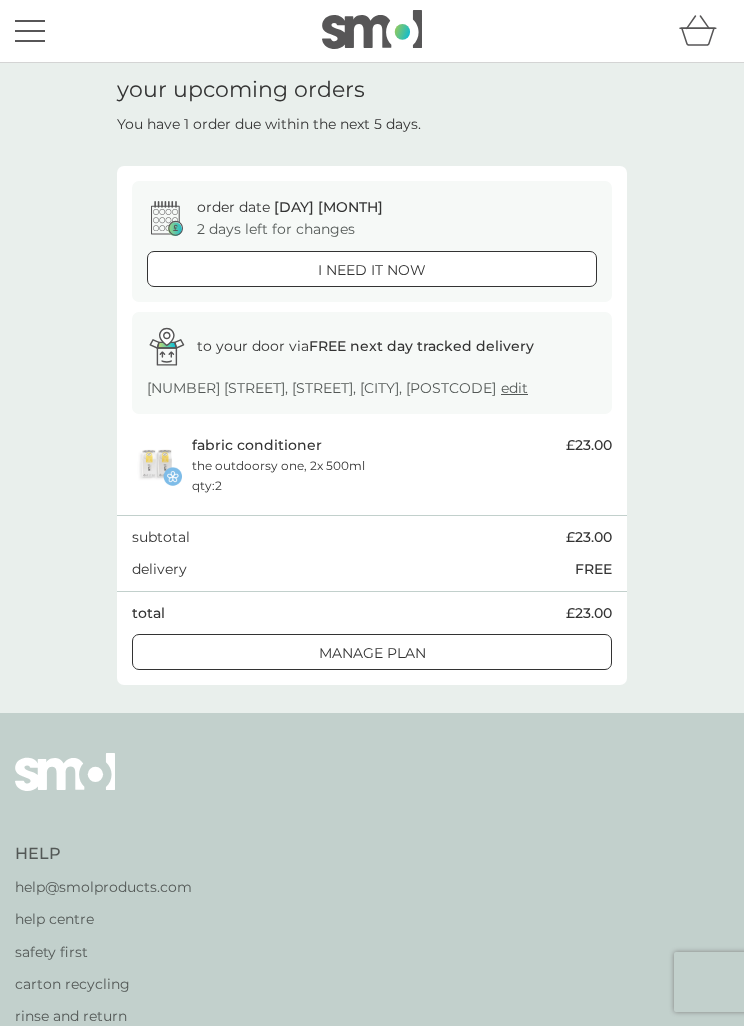 click on "Manage plan" at bounding box center (372, 653) 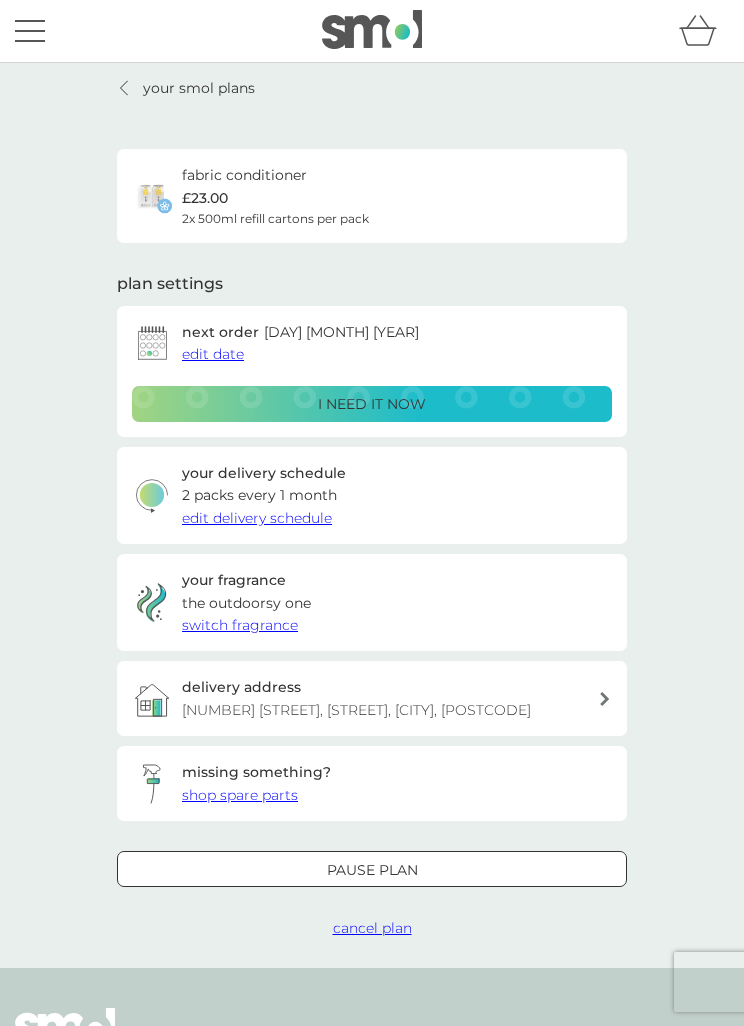 click on "shop spare parts" at bounding box center [240, 795] 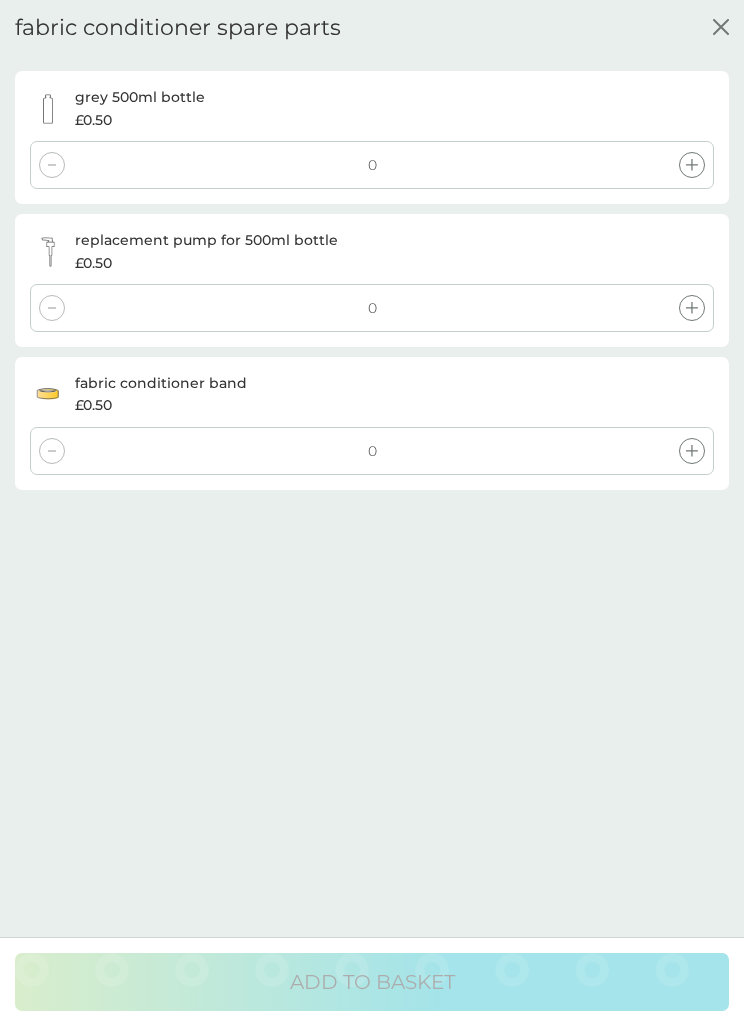 click 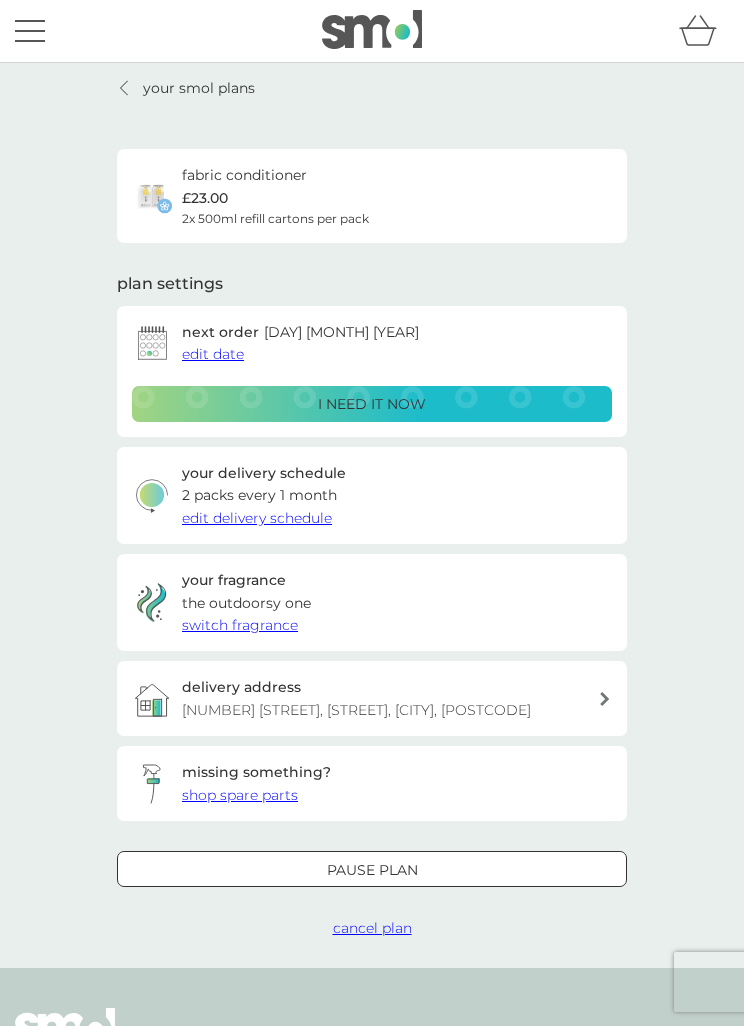 click on "edit delivery schedule" at bounding box center [257, 518] 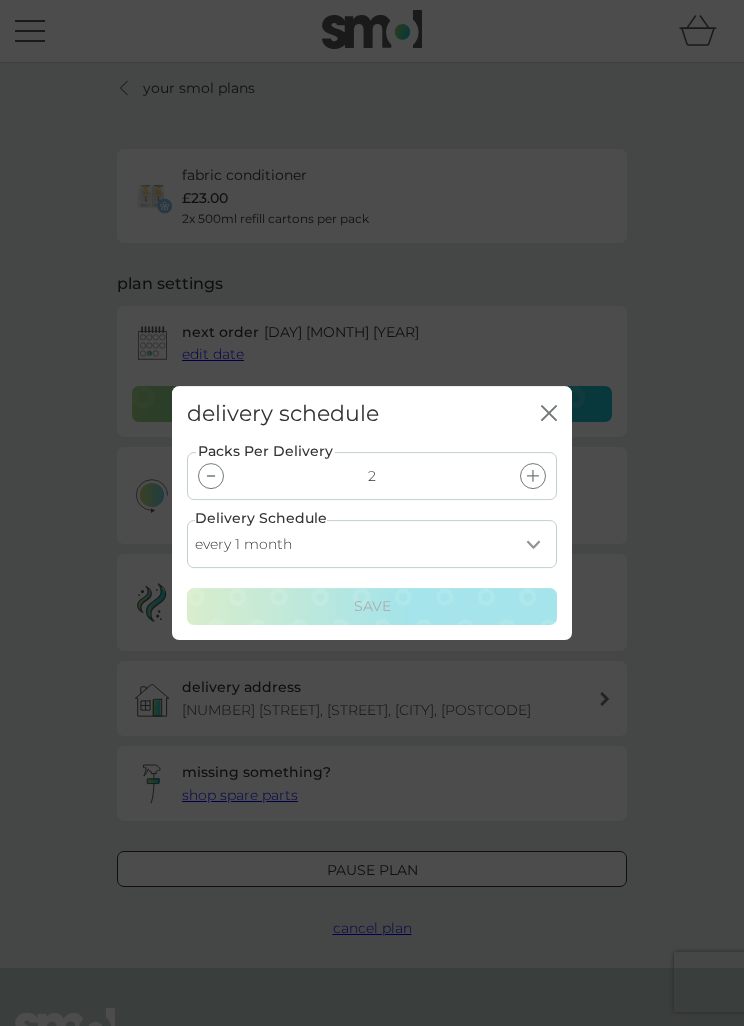 click on "close" at bounding box center (549, 414) 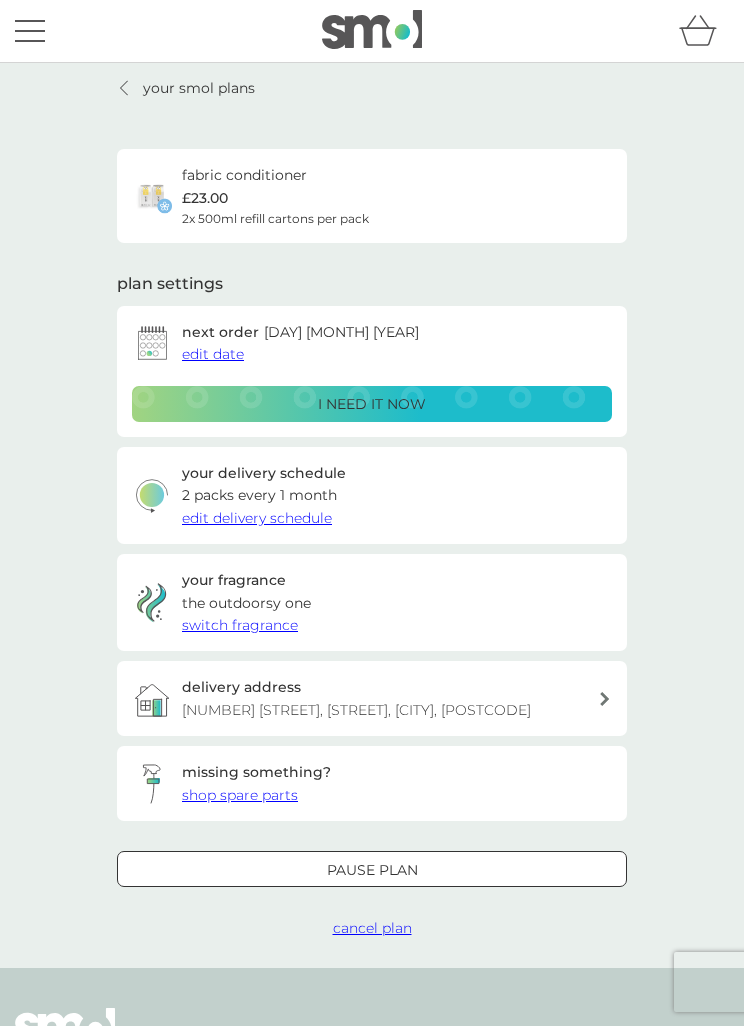 click on "i need it now" at bounding box center [372, 404] 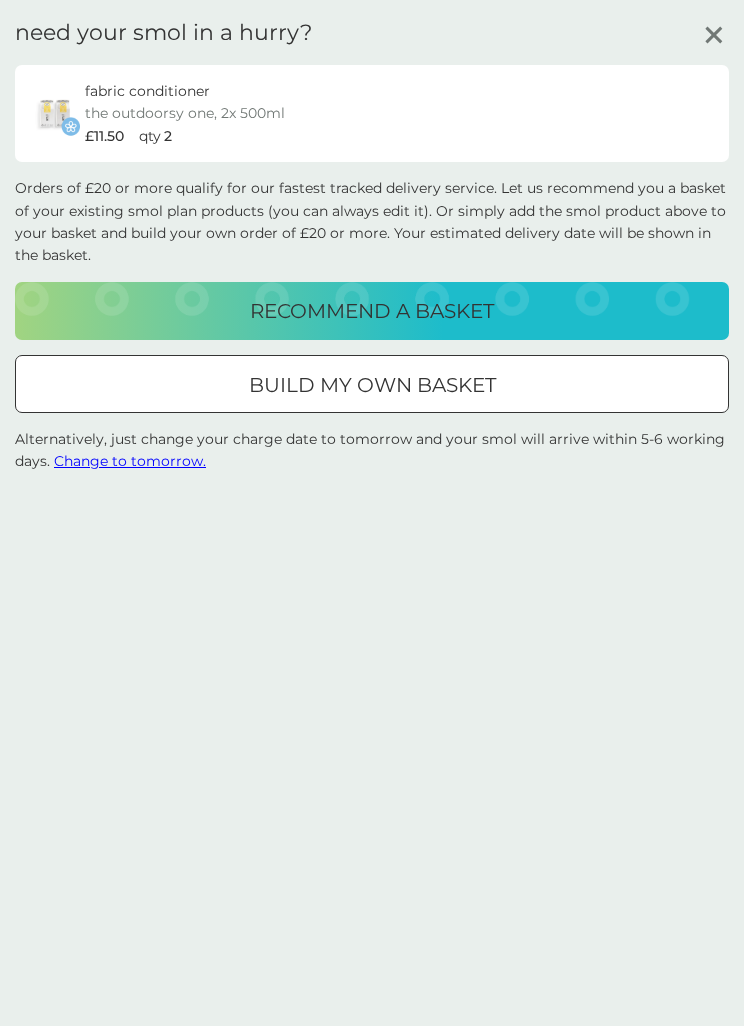 click on "build my own basket" at bounding box center [372, 385] 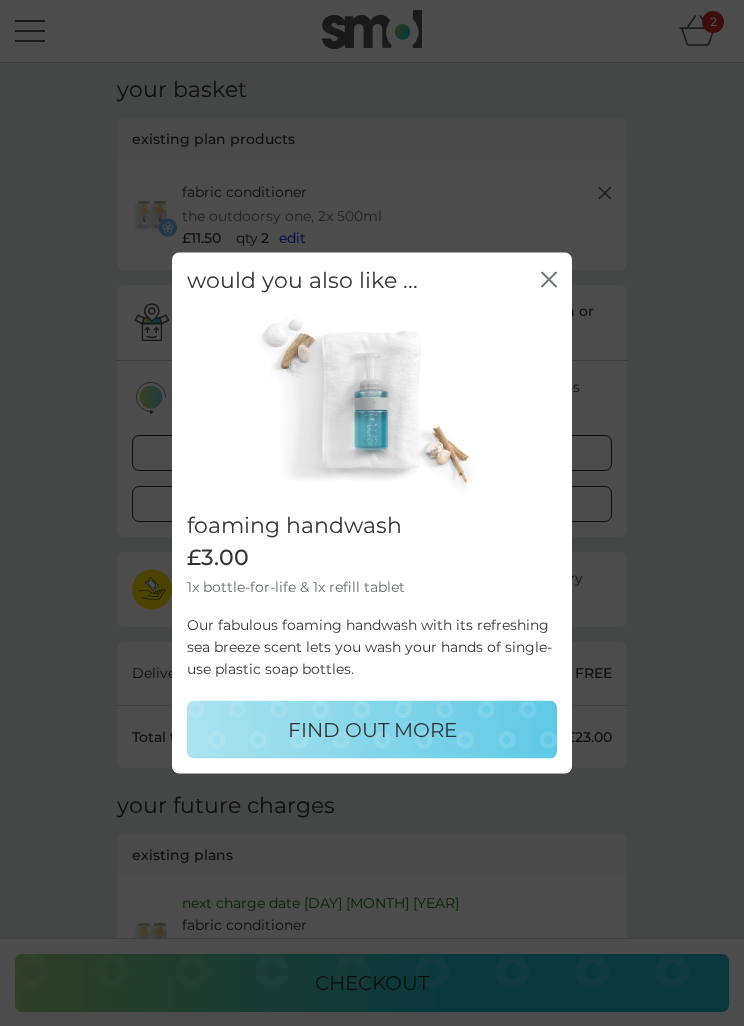 click on "close" 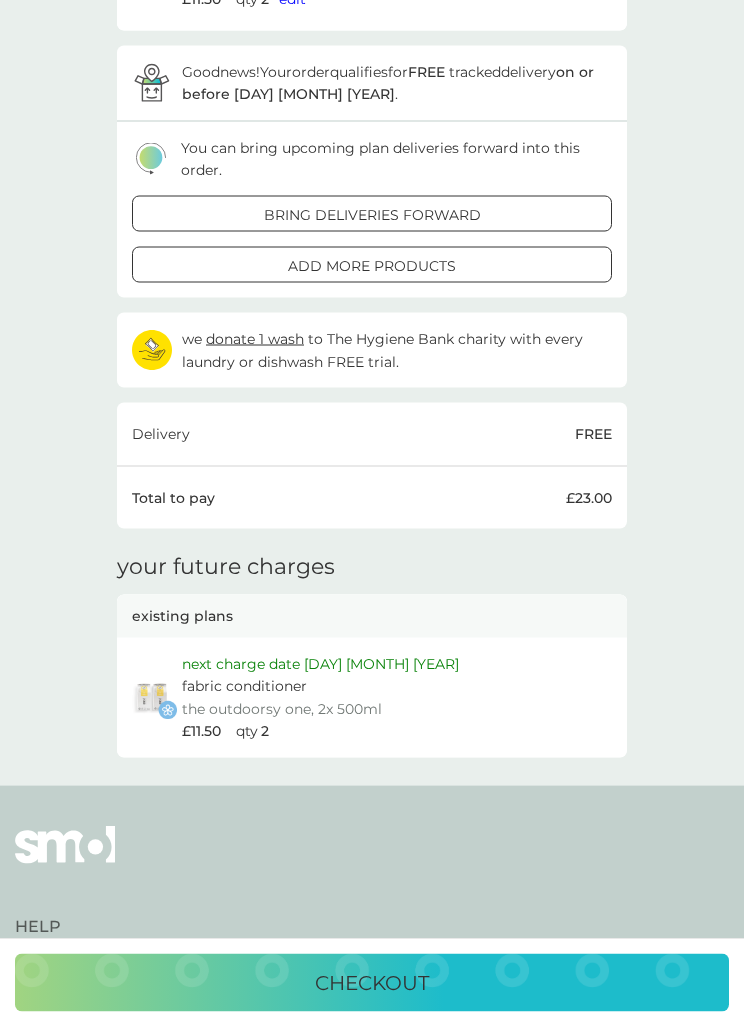 scroll, scrollTop: 233, scrollLeft: 0, axis: vertical 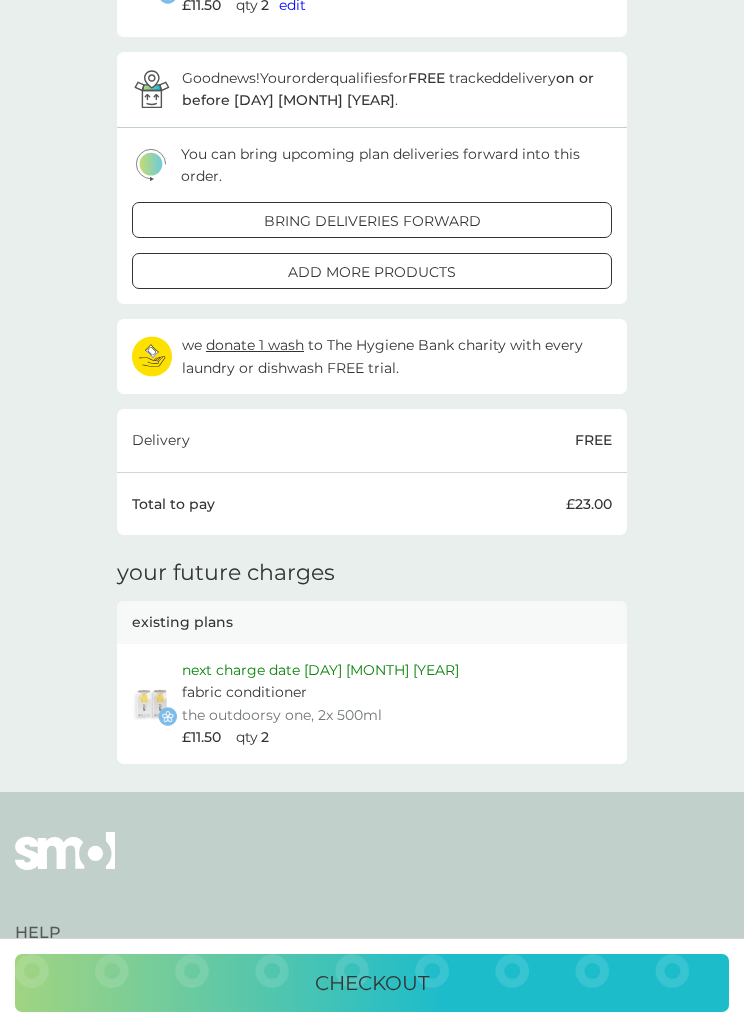 click on "add more products" at bounding box center [372, 272] 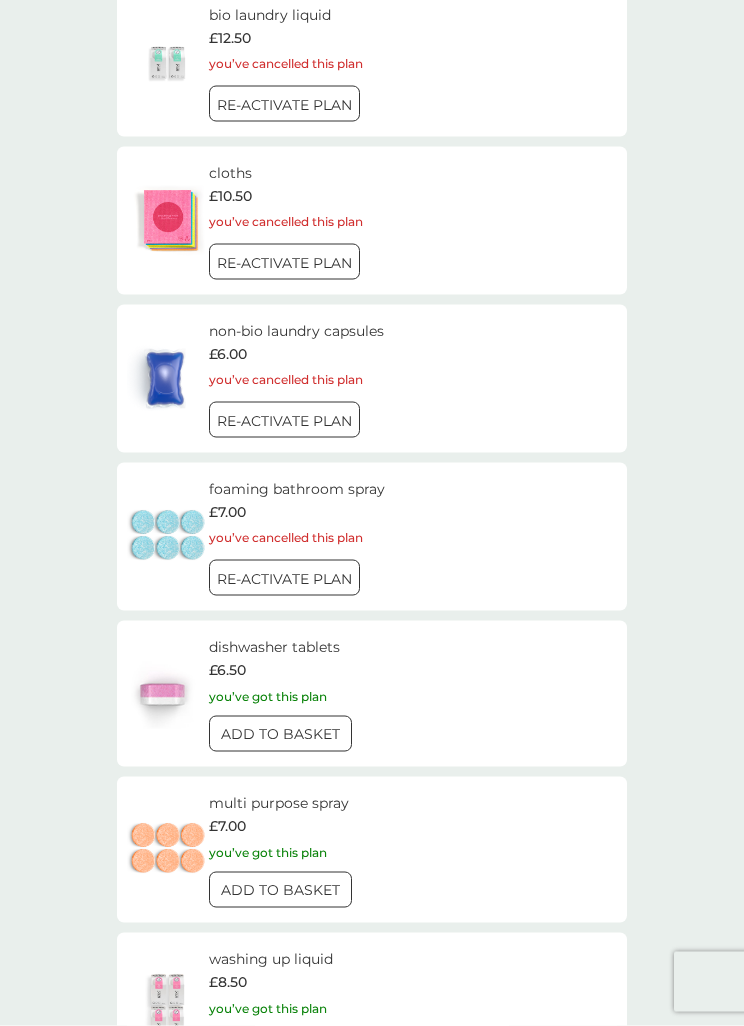 scroll, scrollTop: 2295, scrollLeft: 0, axis: vertical 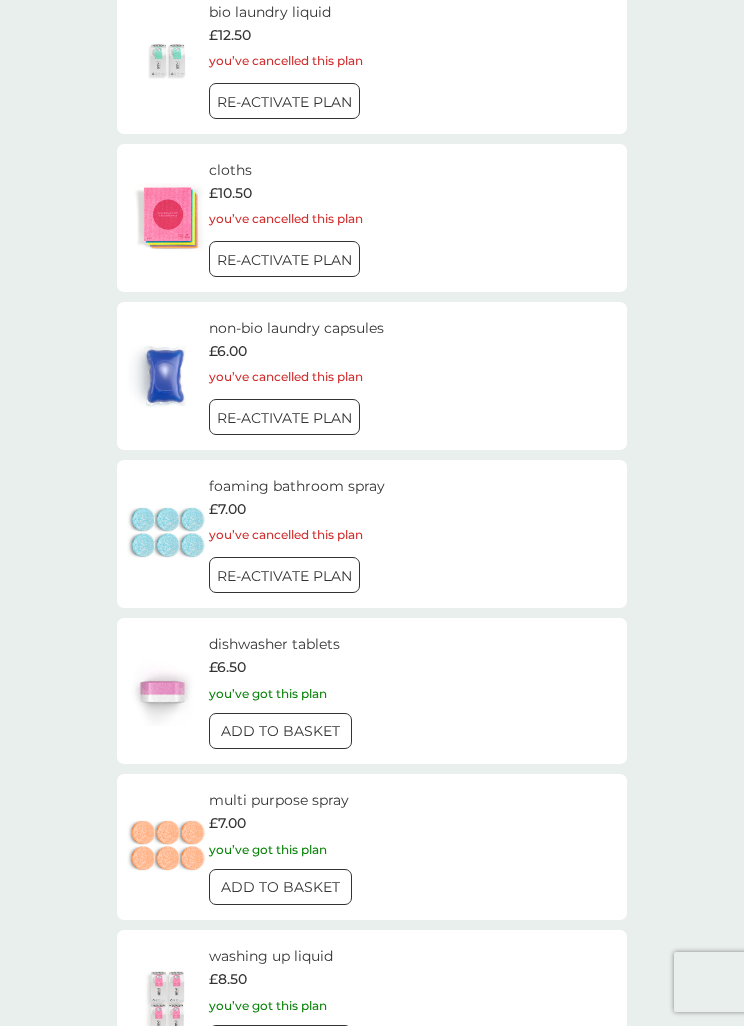 click on "ADD TO BASKET" at bounding box center (280, 731) 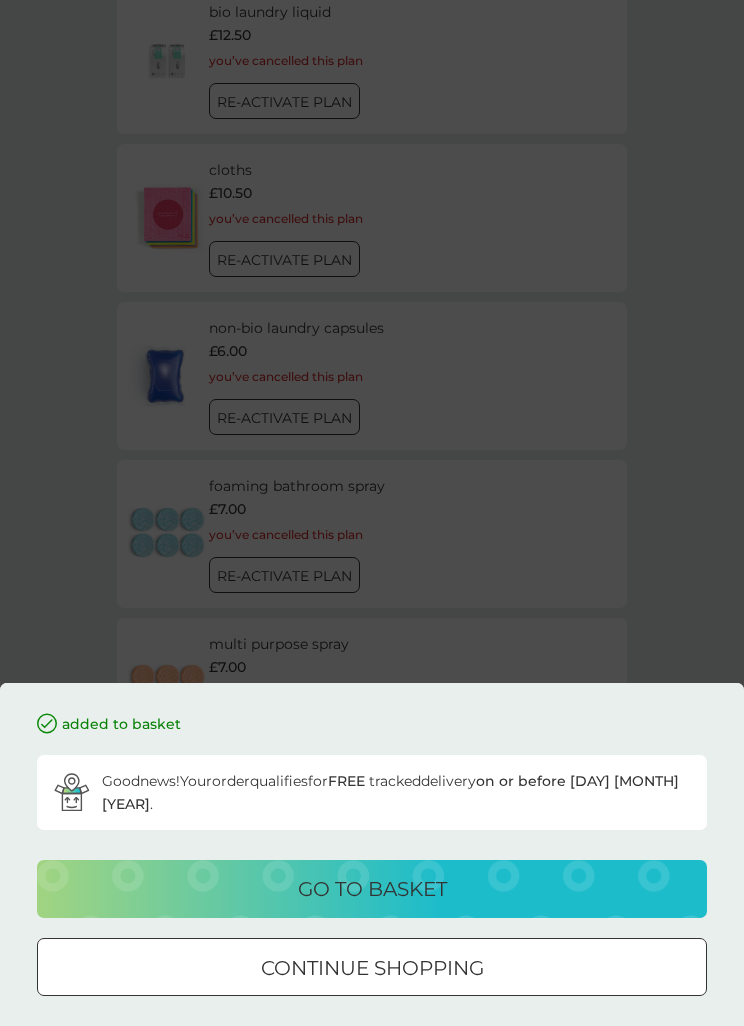 click on "continue shopping" at bounding box center (372, 968) 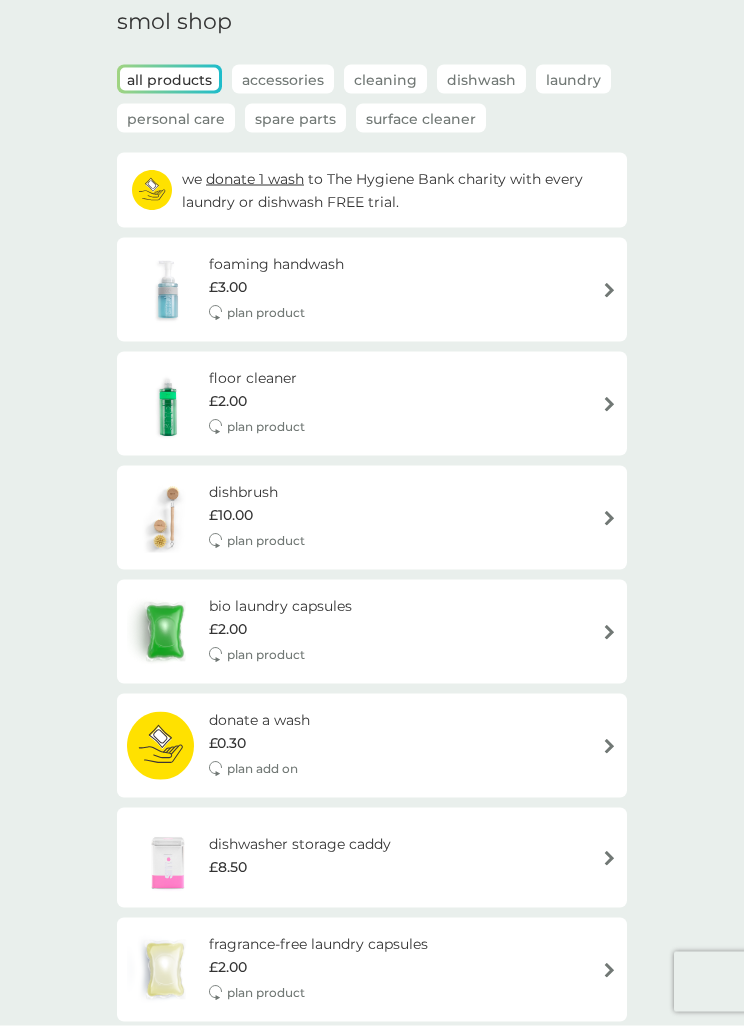 scroll, scrollTop: 0, scrollLeft: 0, axis: both 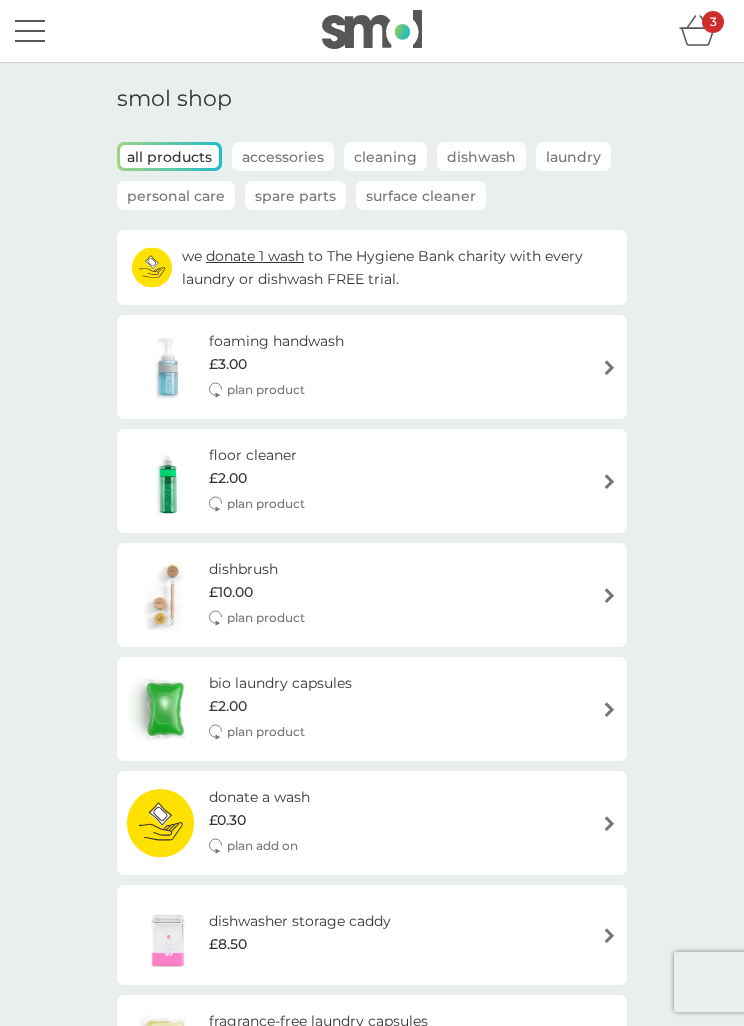 click on "3" at bounding box center [713, 22] 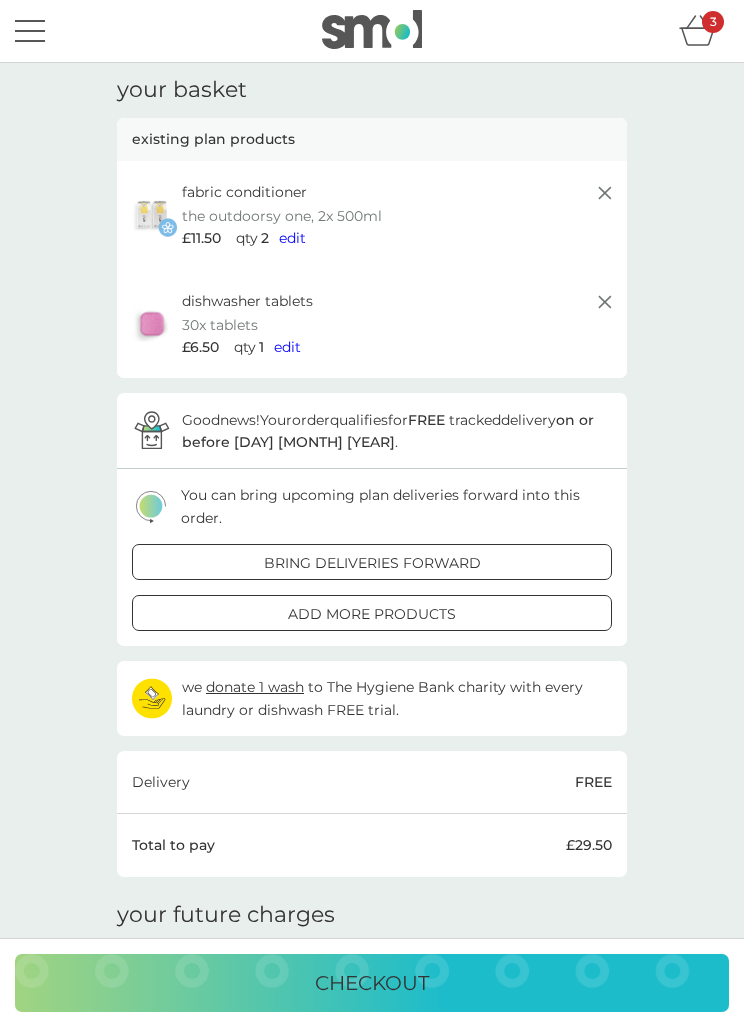 click on "edit" at bounding box center (287, 347) 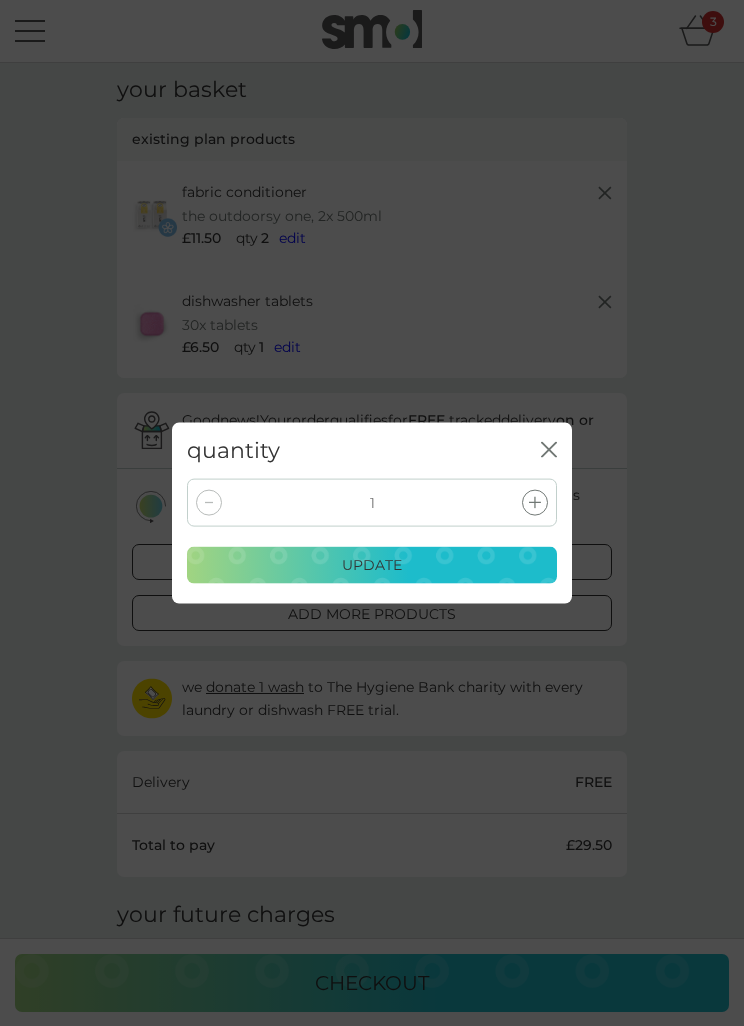 click at bounding box center (535, 503) 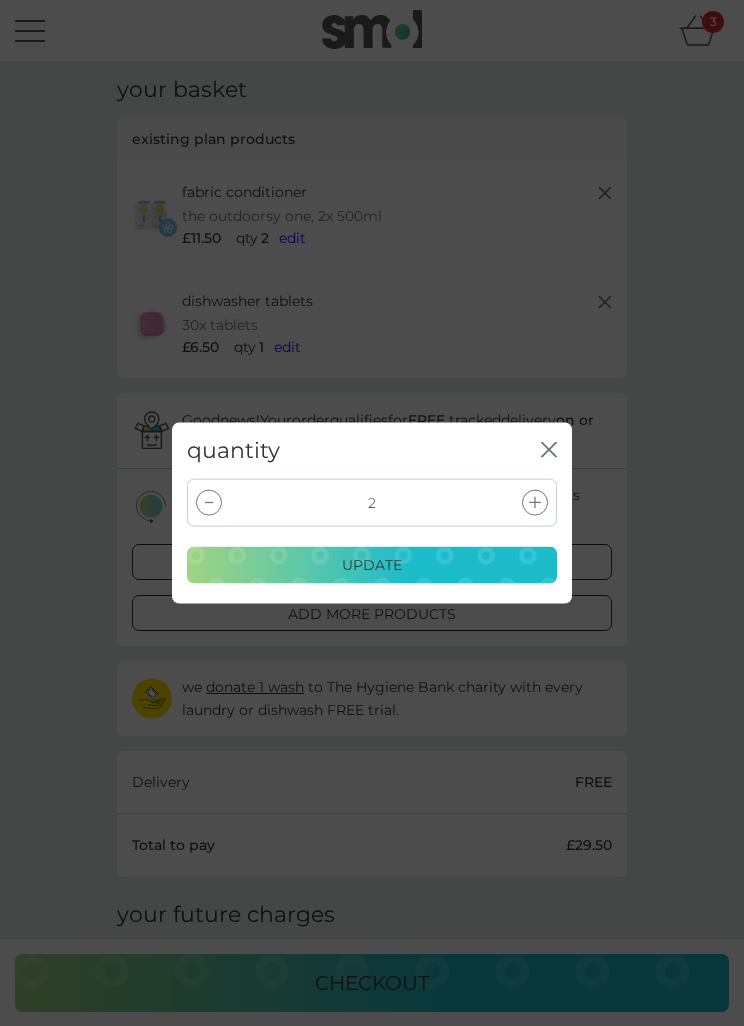 click on "update" at bounding box center (372, 565) 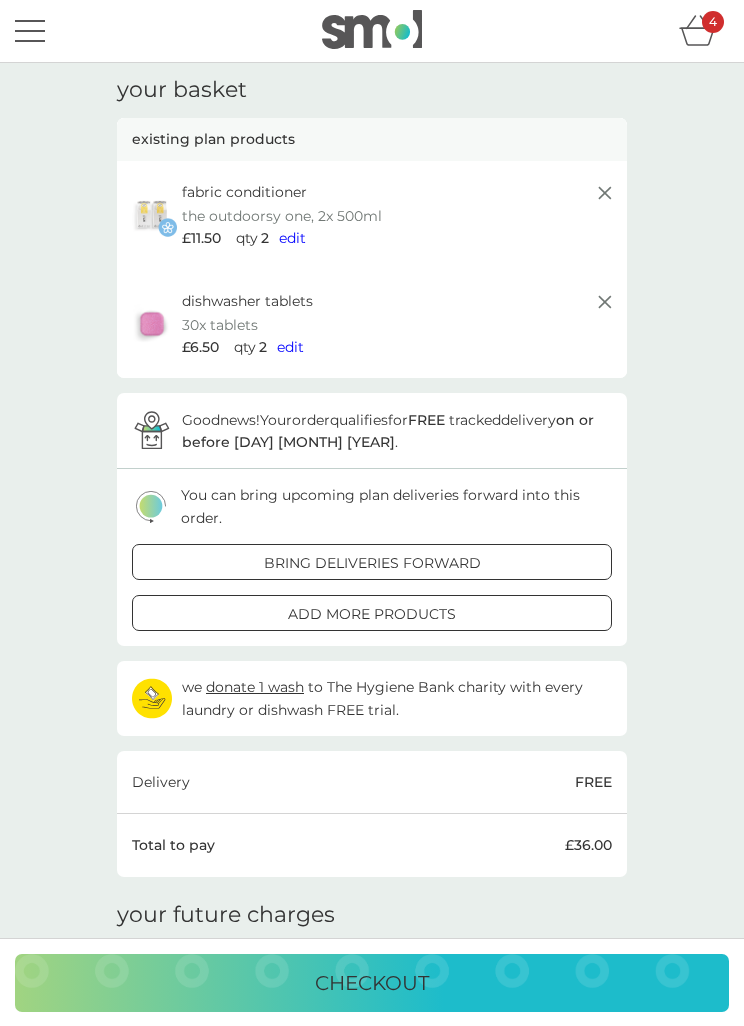 click on "bring deliveries forward" at bounding box center (372, 563) 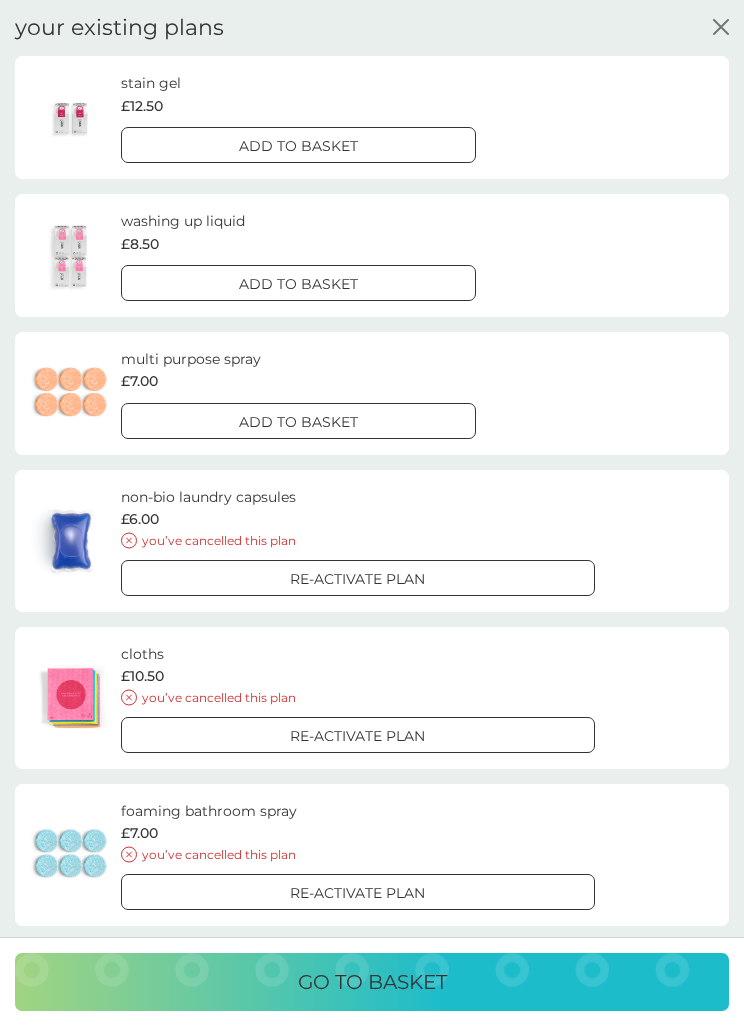 scroll, scrollTop: 0, scrollLeft: 0, axis: both 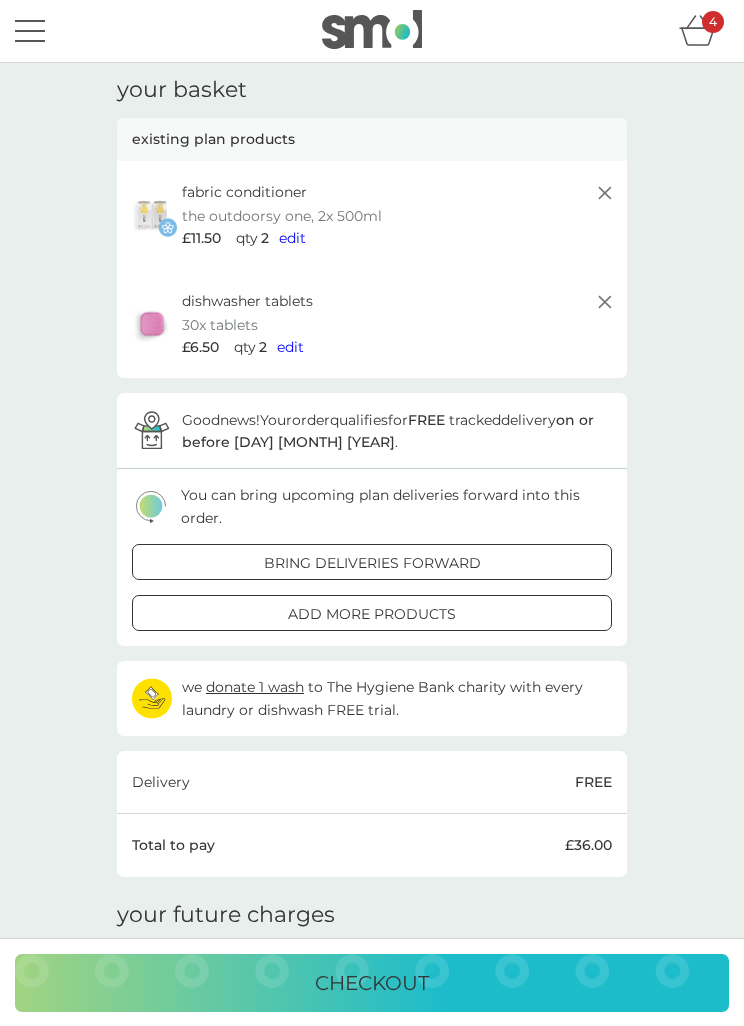 click on "checkout" at bounding box center (372, 983) 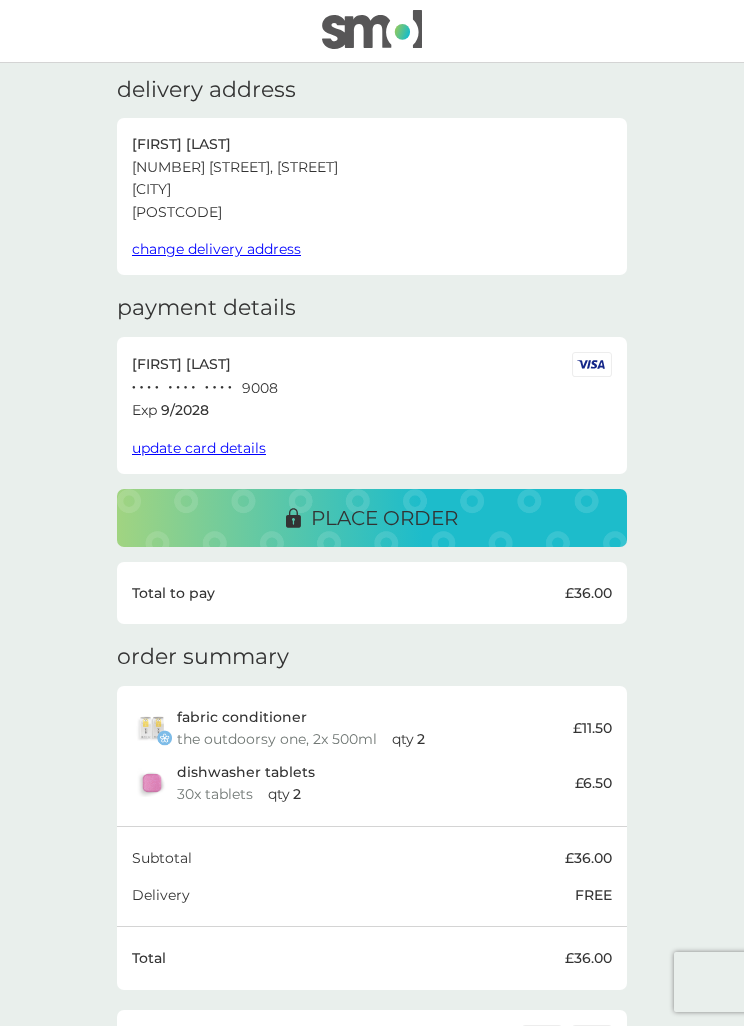 click on "place order" at bounding box center (372, 518) 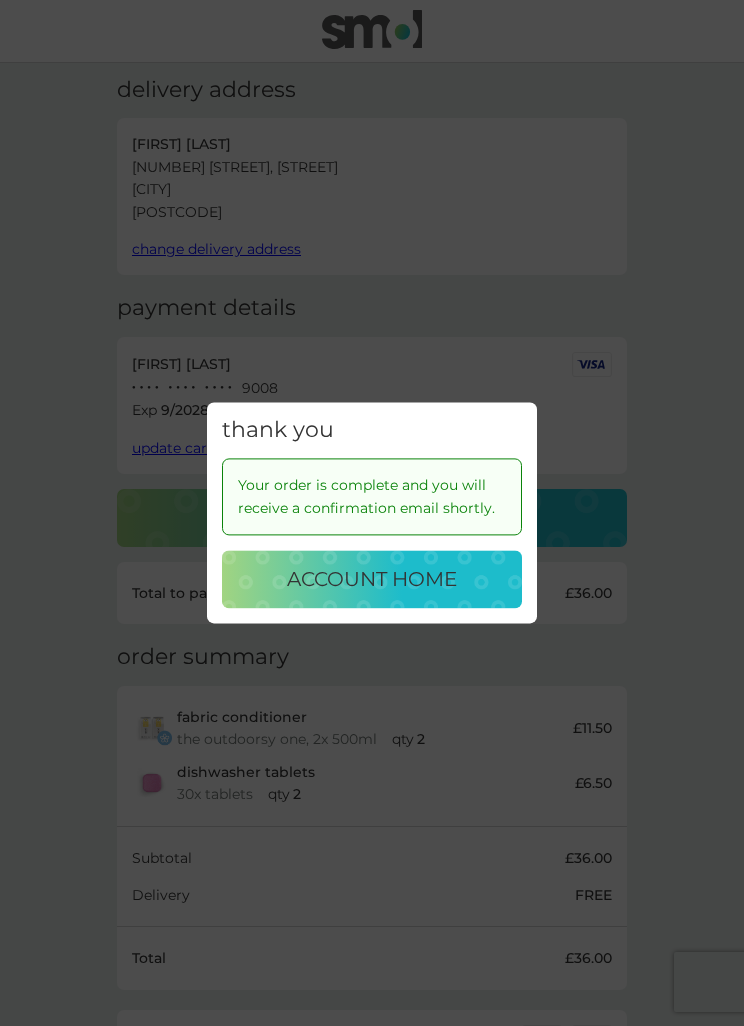click on "account home" at bounding box center [372, 580] 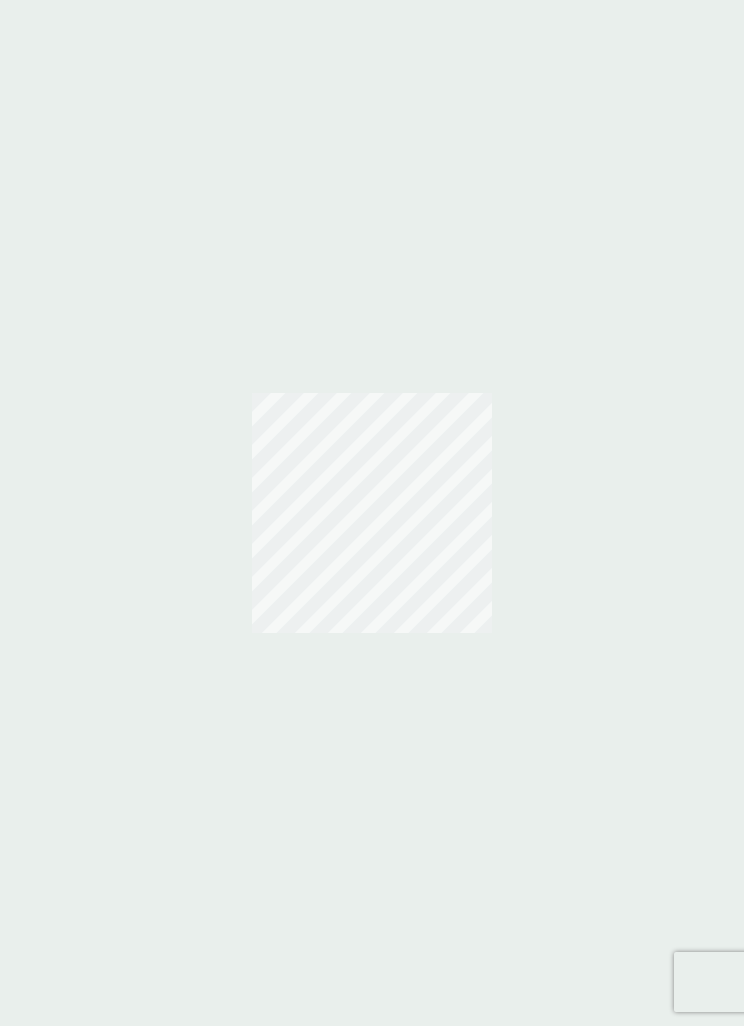 scroll, scrollTop: 0, scrollLeft: 0, axis: both 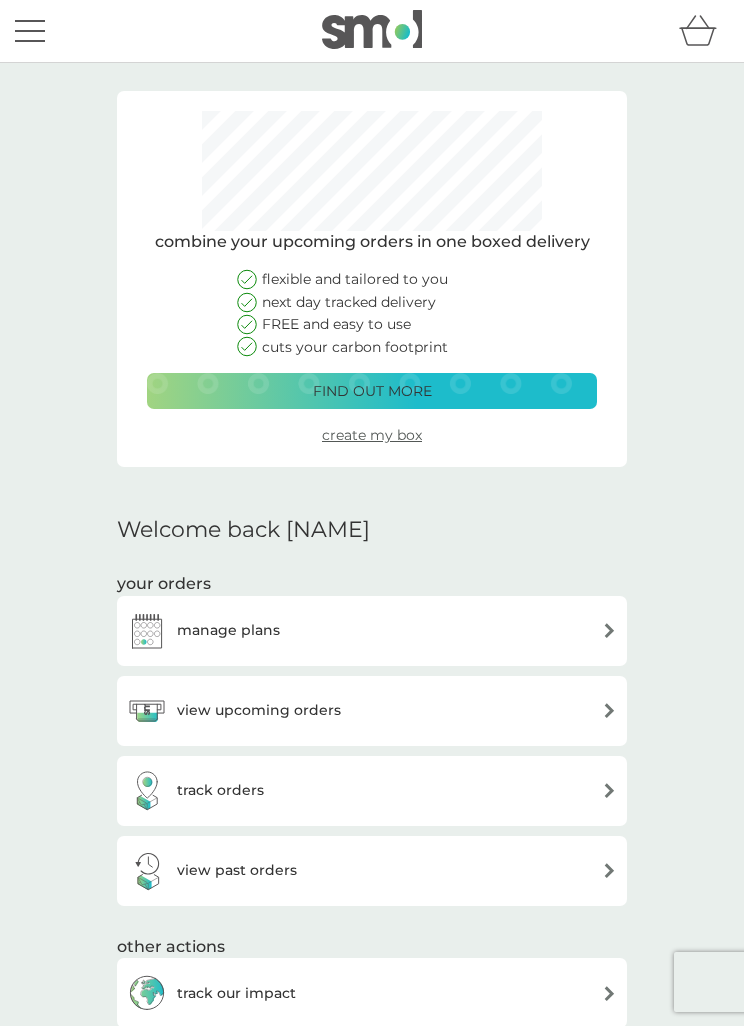 click on "view upcoming orders" at bounding box center [372, 711] 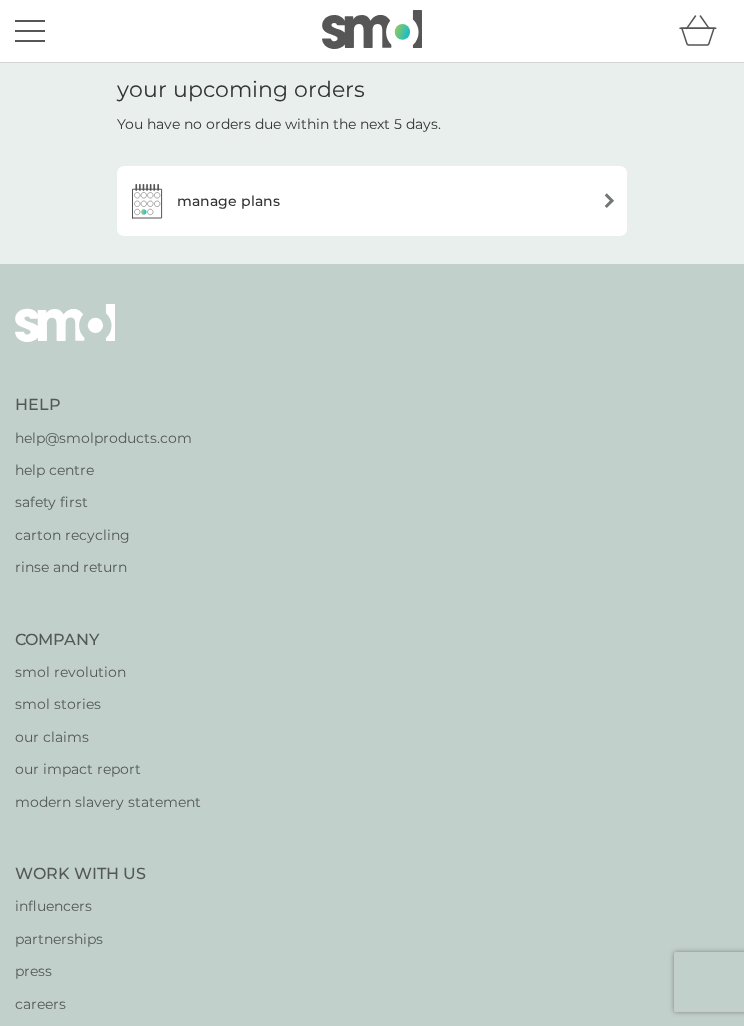 click at bounding box center (609, 200) 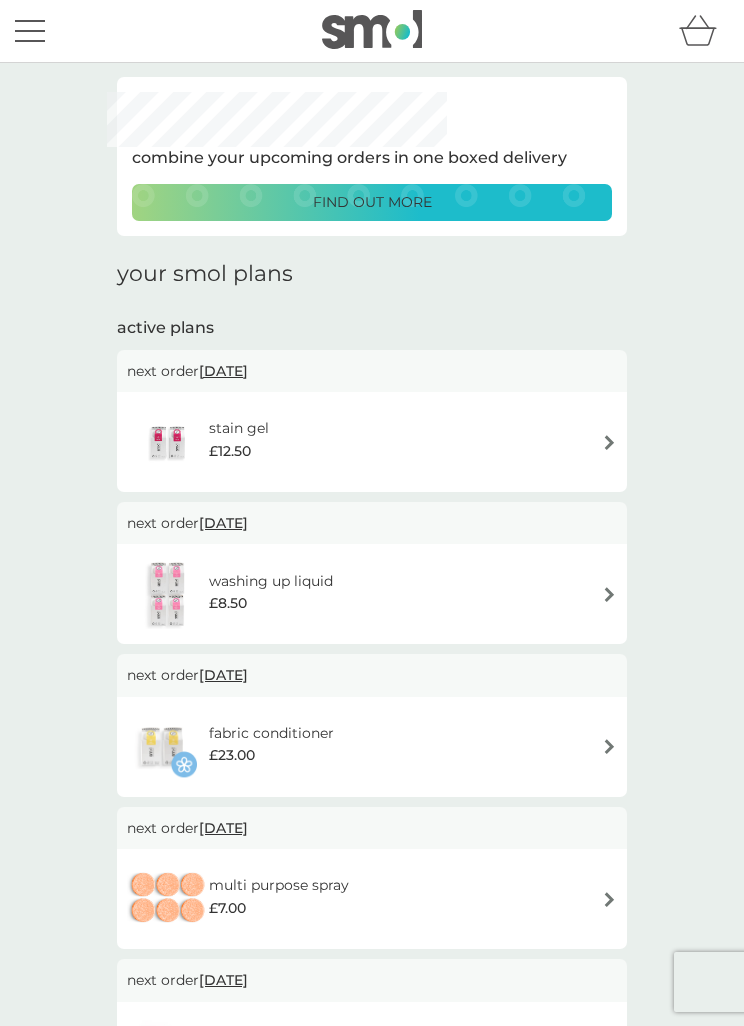 click at bounding box center (609, 746) 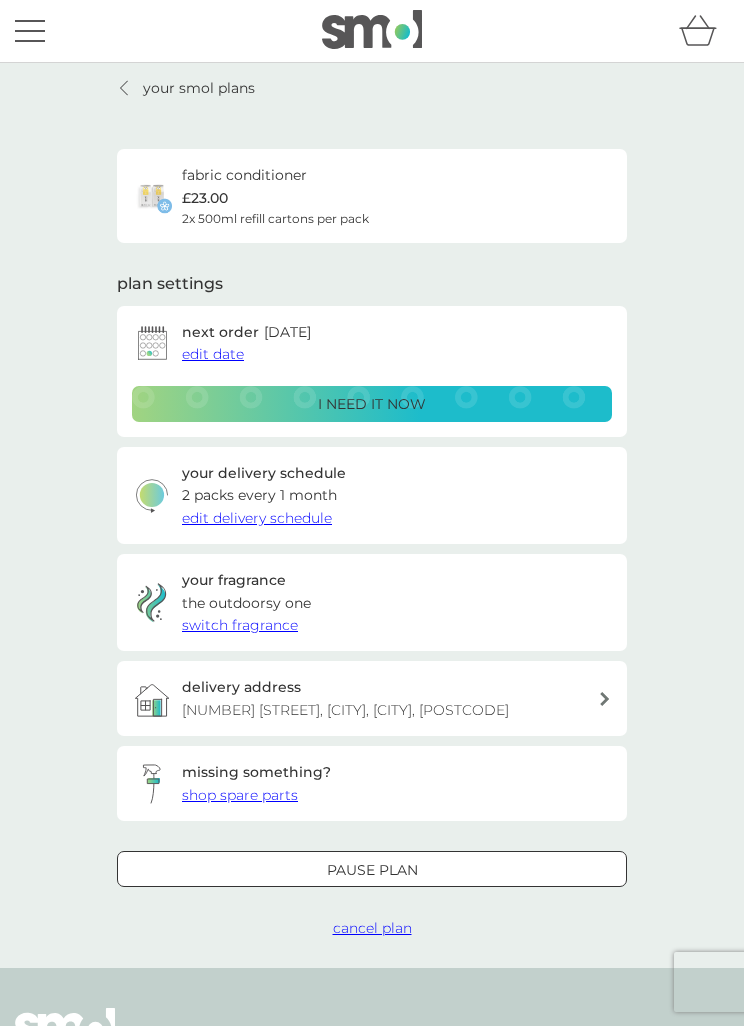 click on "i need it now" at bounding box center (372, 404) 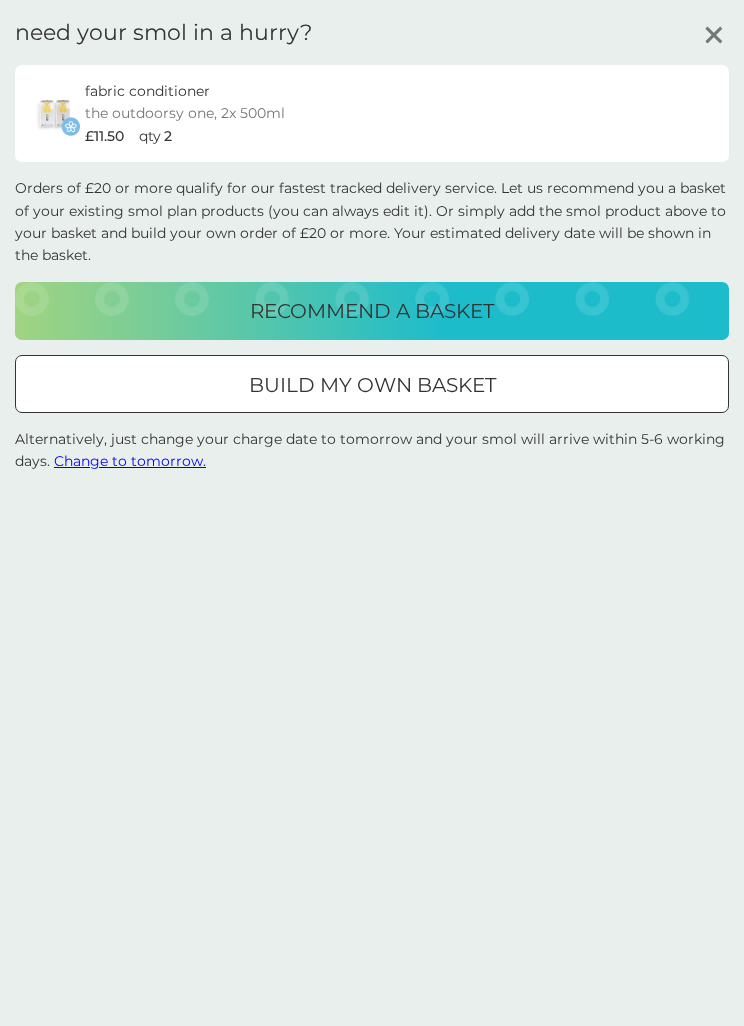 click 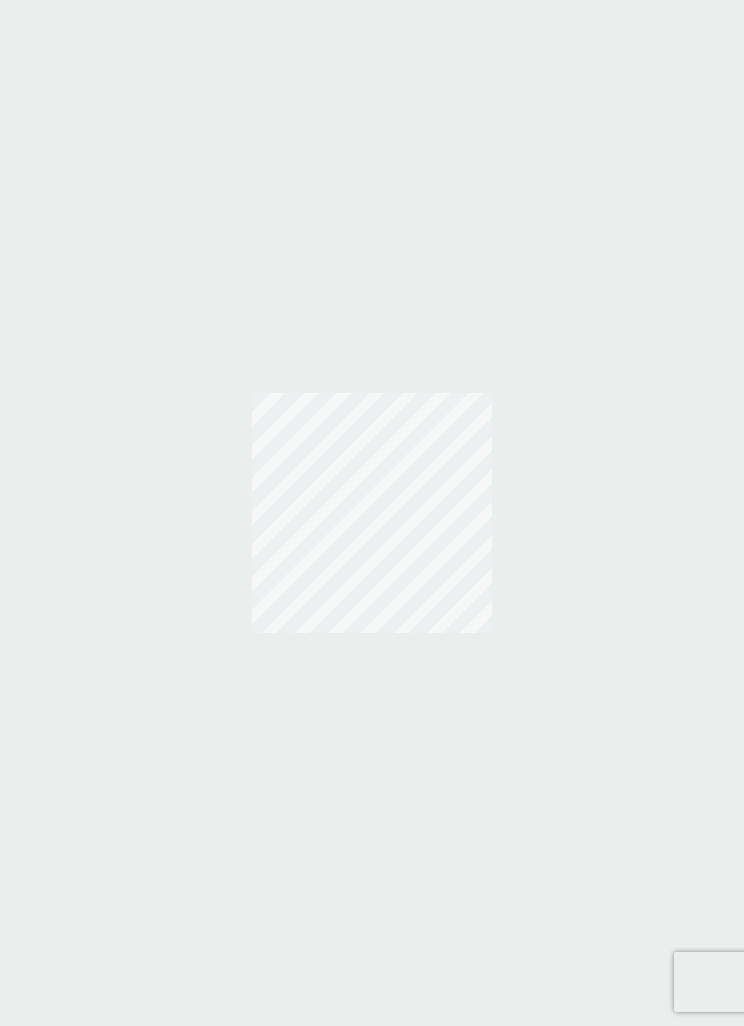 scroll, scrollTop: 0, scrollLeft: 0, axis: both 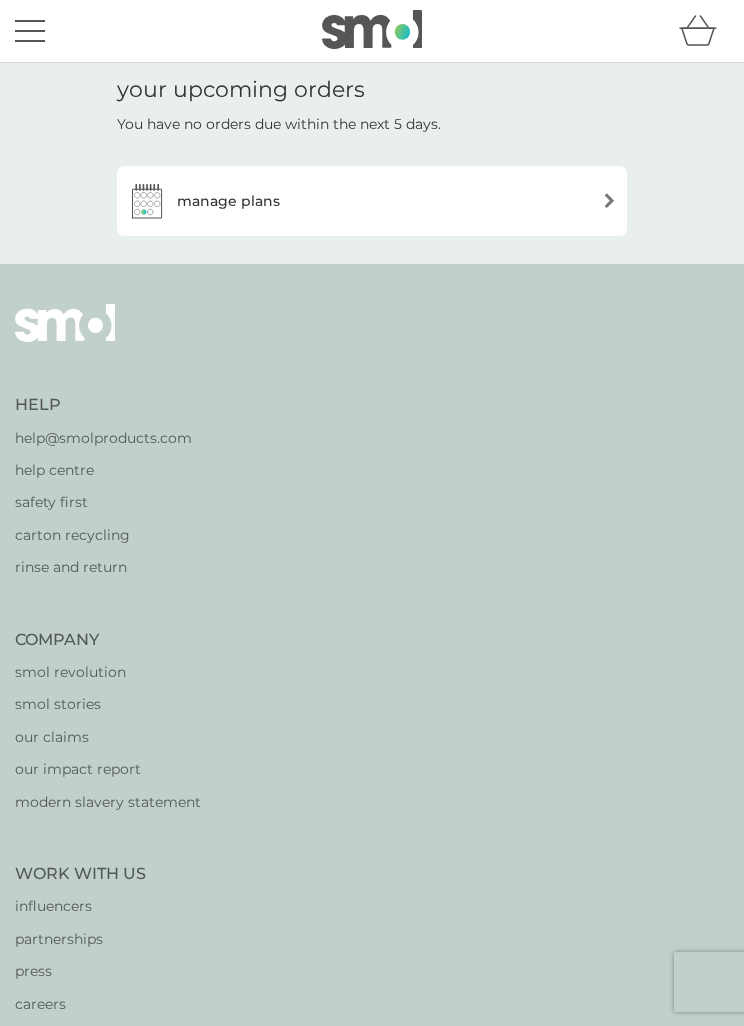 click on "manage plans" at bounding box center [372, 201] 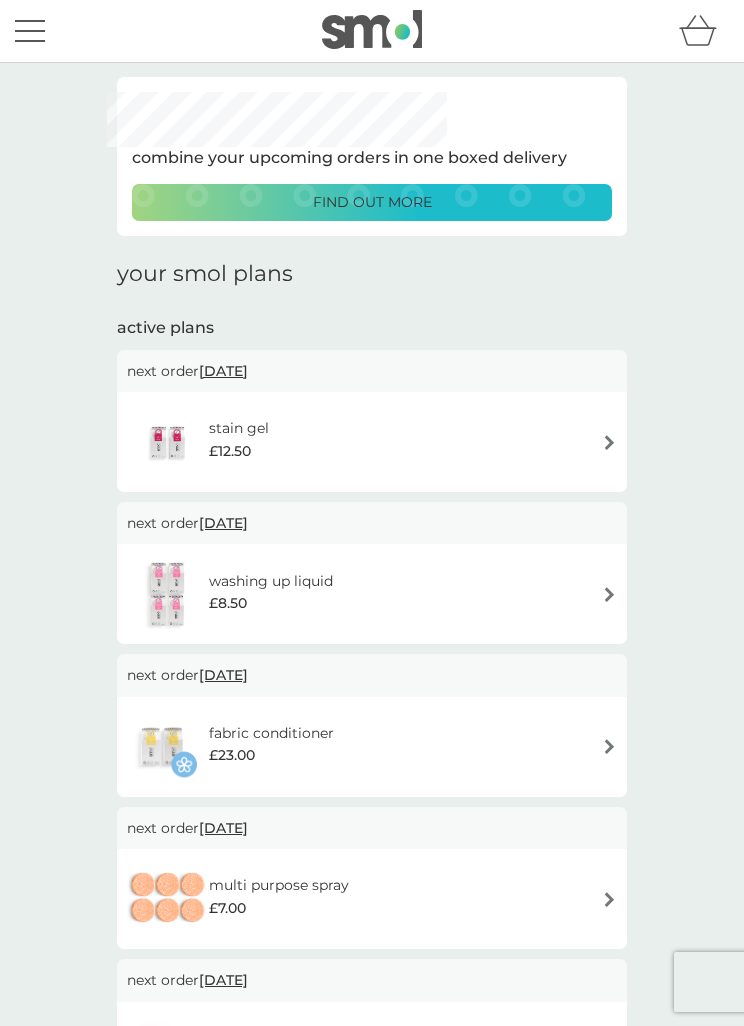click at bounding box center [609, 746] 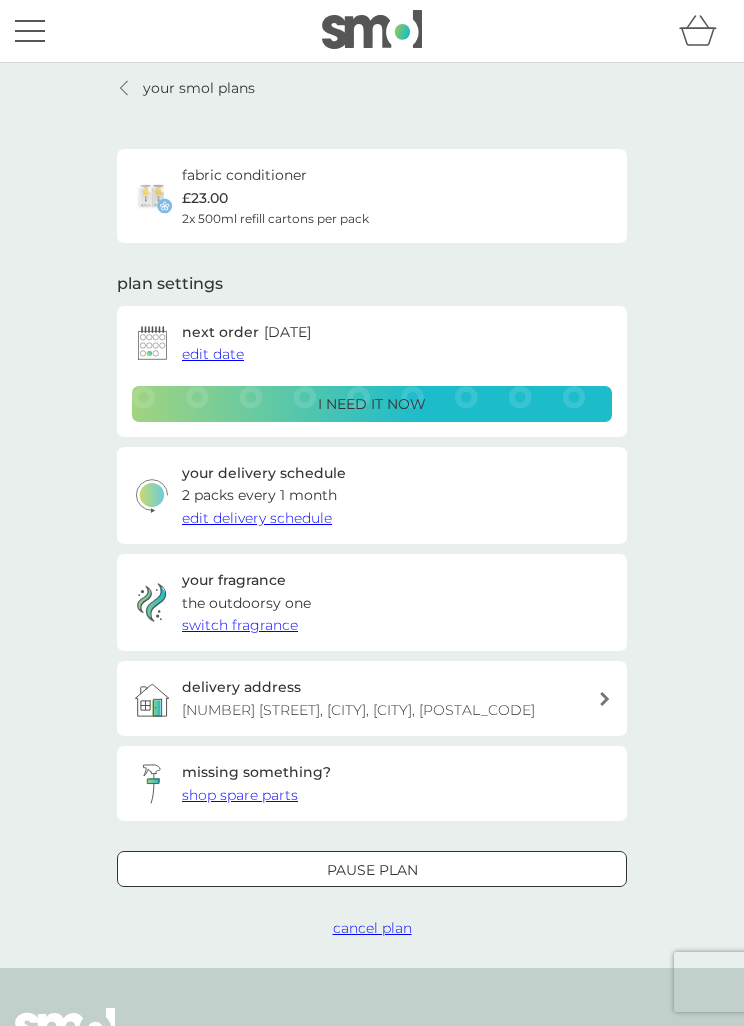 click on "i need it now" at bounding box center (372, 404) 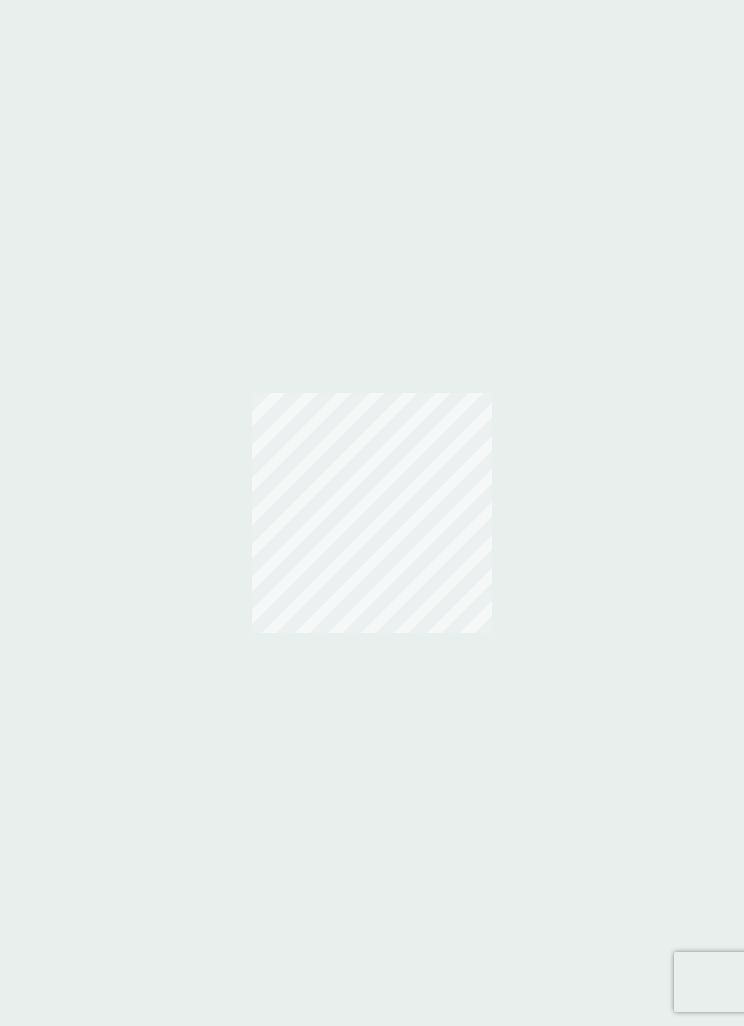 scroll, scrollTop: 0, scrollLeft: 0, axis: both 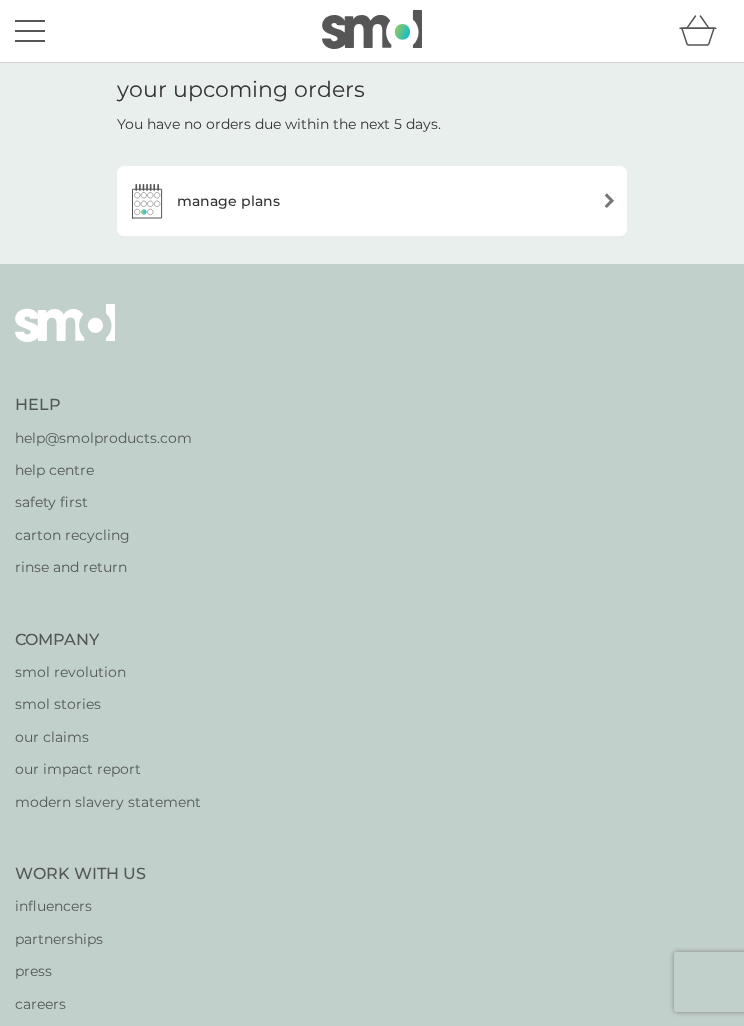 click on "manage plans" at bounding box center (372, 201) 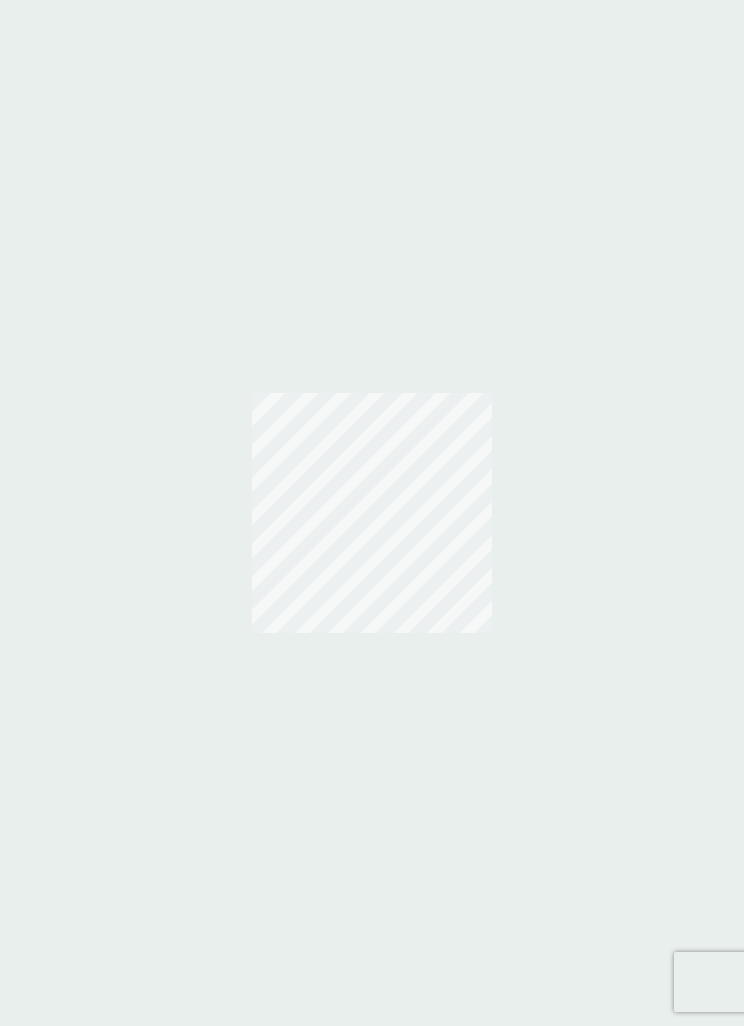 scroll, scrollTop: 0, scrollLeft: 0, axis: both 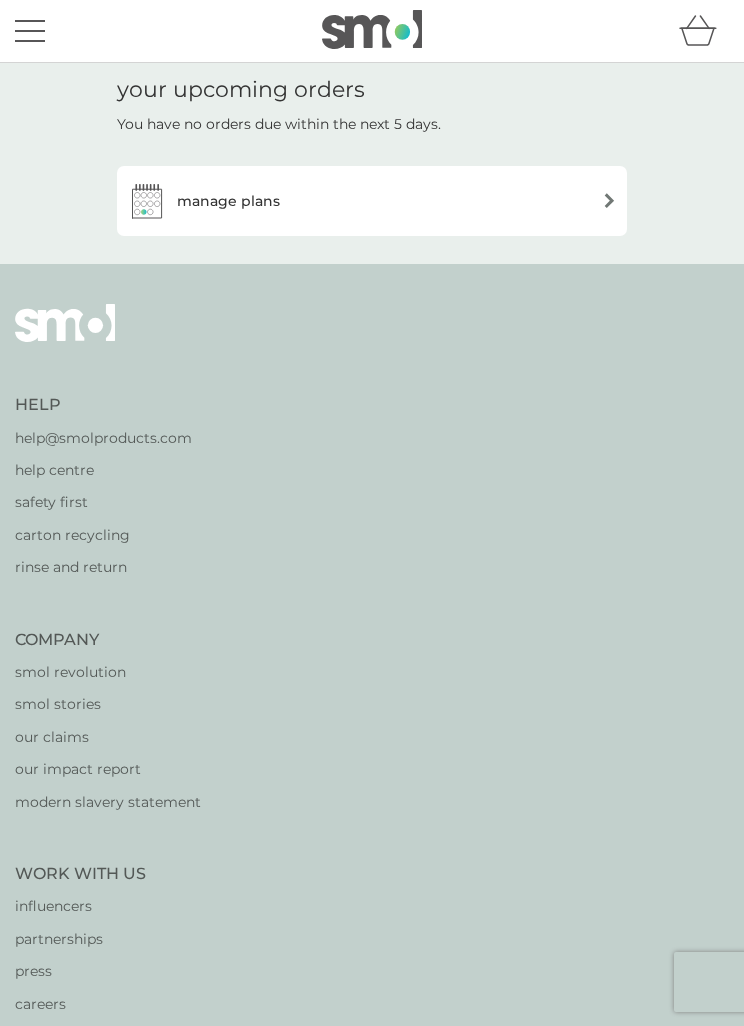 click at bounding box center [609, 200] 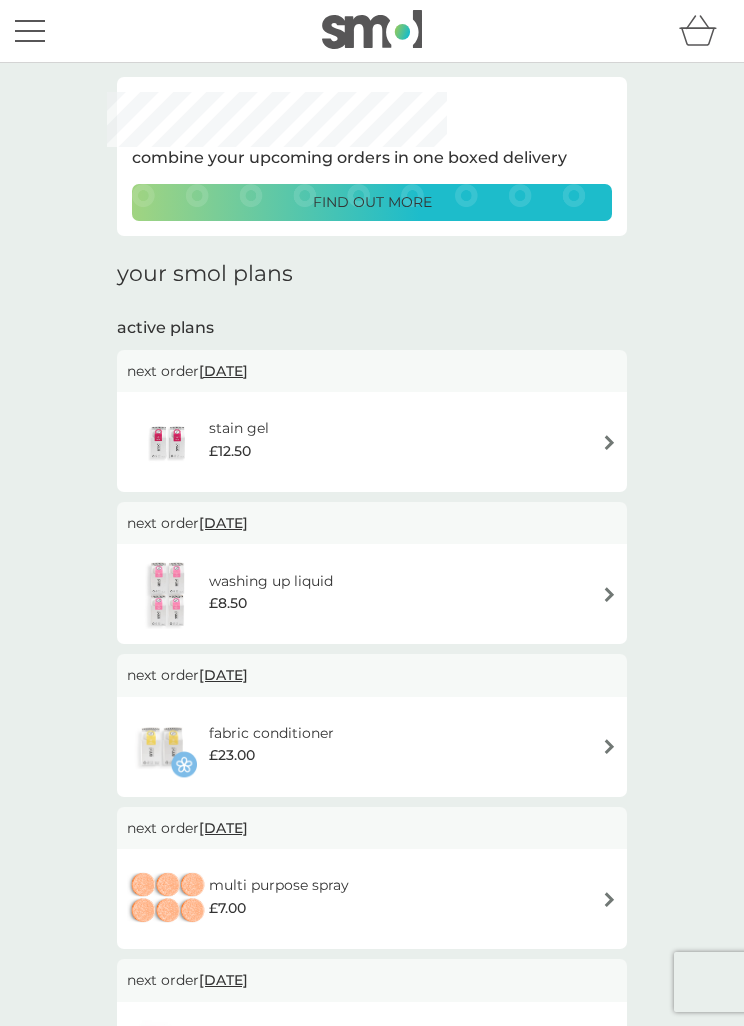 click on "fabric conditioner £23.00" at bounding box center (372, 747) 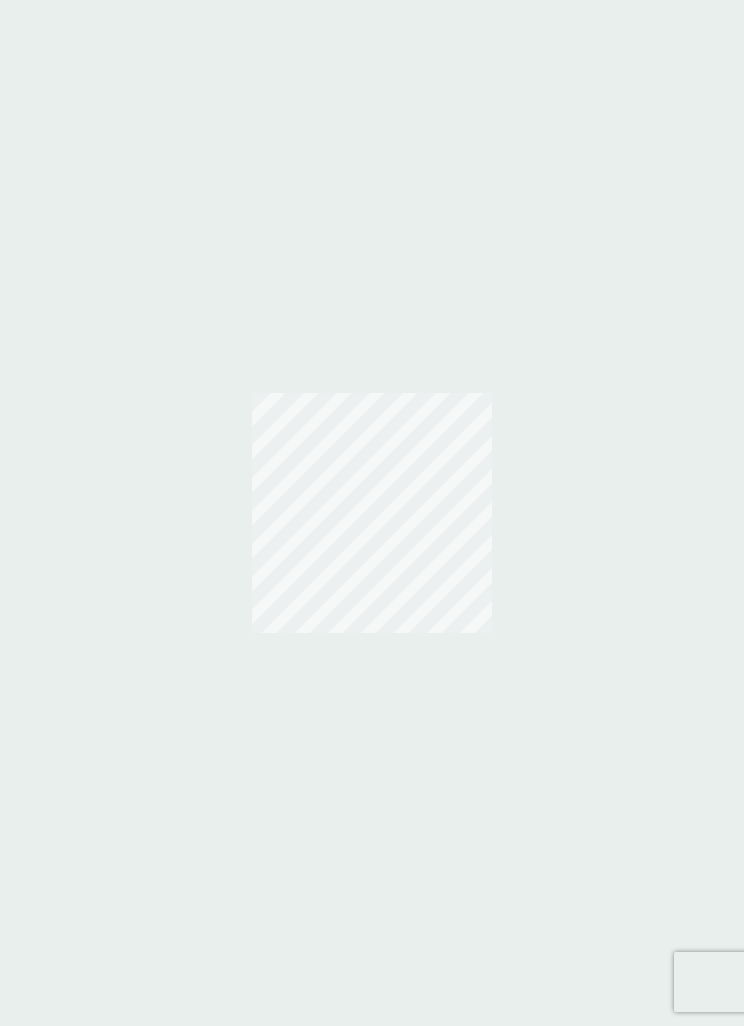 scroll, scrollTop: 0, scrollLeft: 0, axis: both 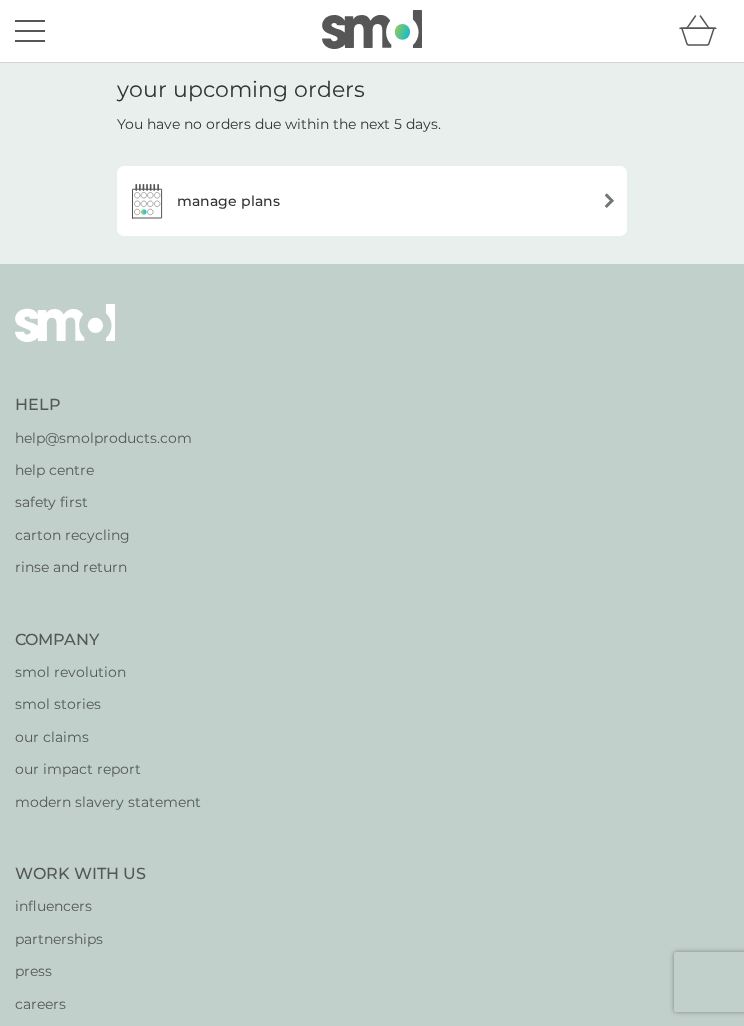 click at bounding box center [609, 200] 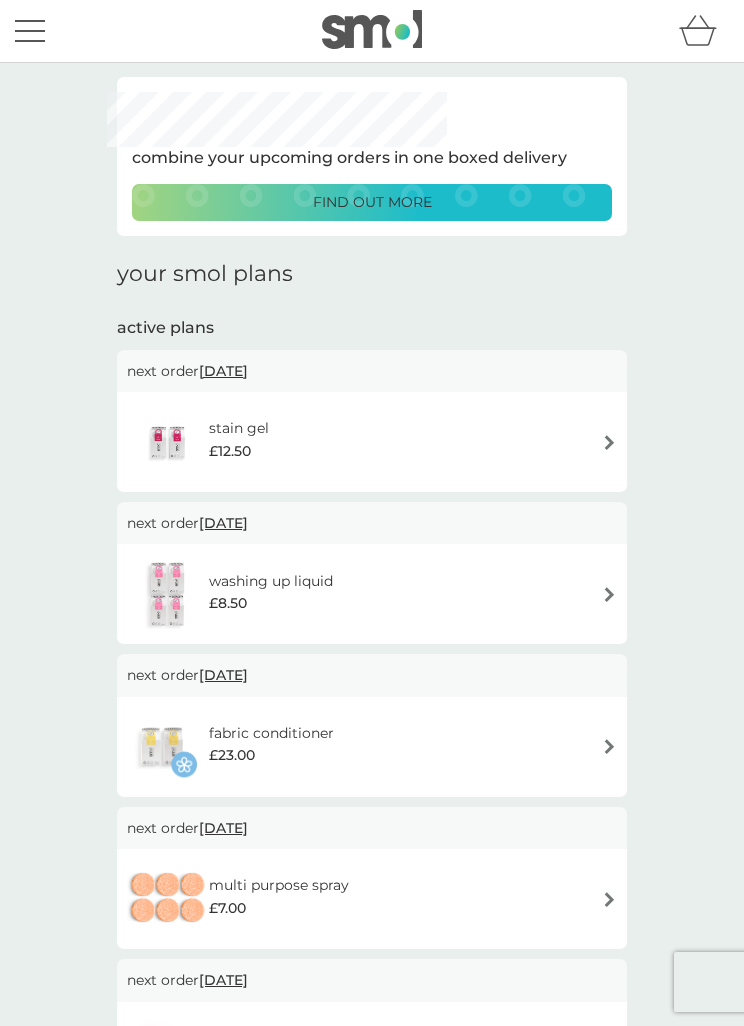 click at bounding box center (609, 594) 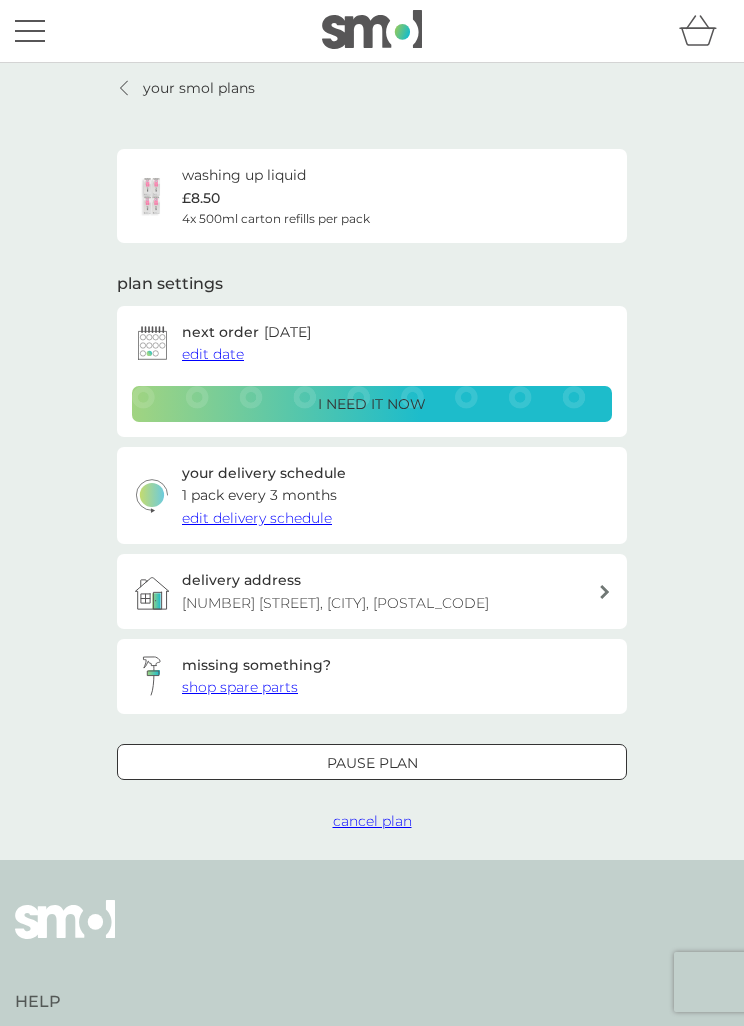 click on "Pause plan cancel plan" at bounding box center [372, 788] 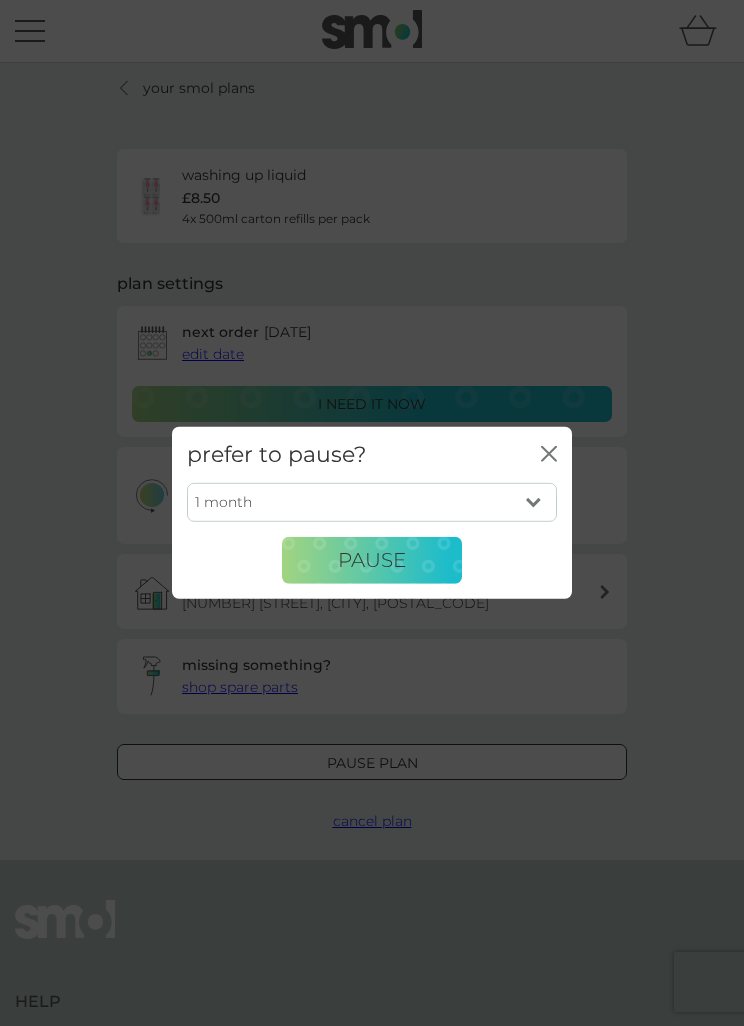 click on "1 month 2 months 3 months 4 months 5 months 6 months" at bounding box center (372, 502) 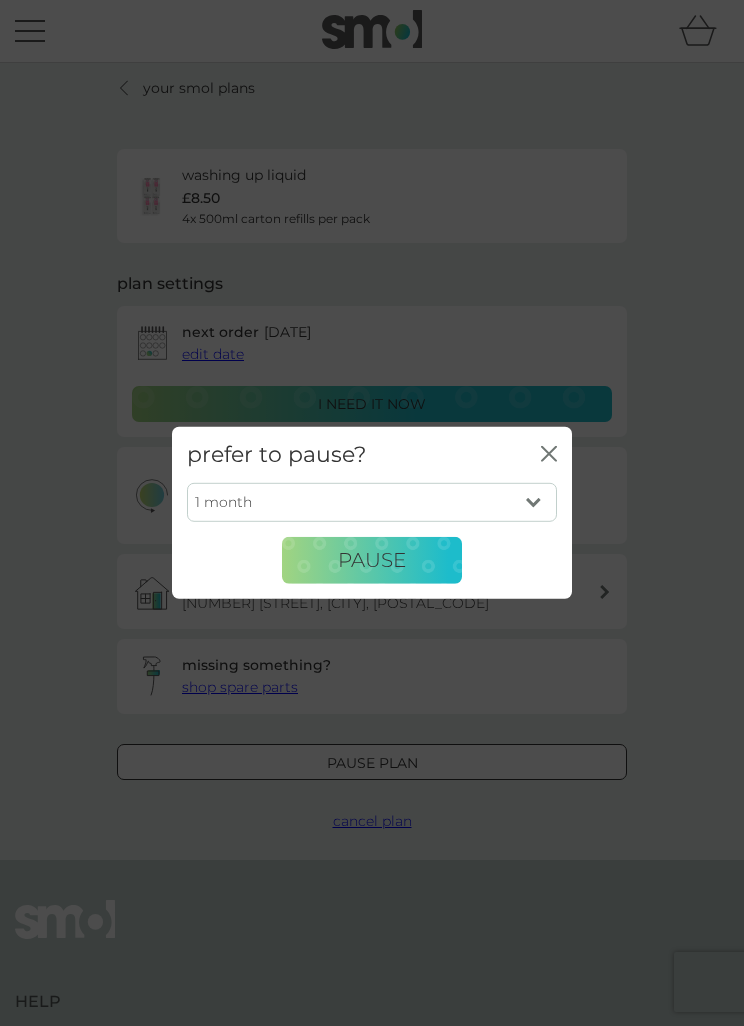 select on "6" 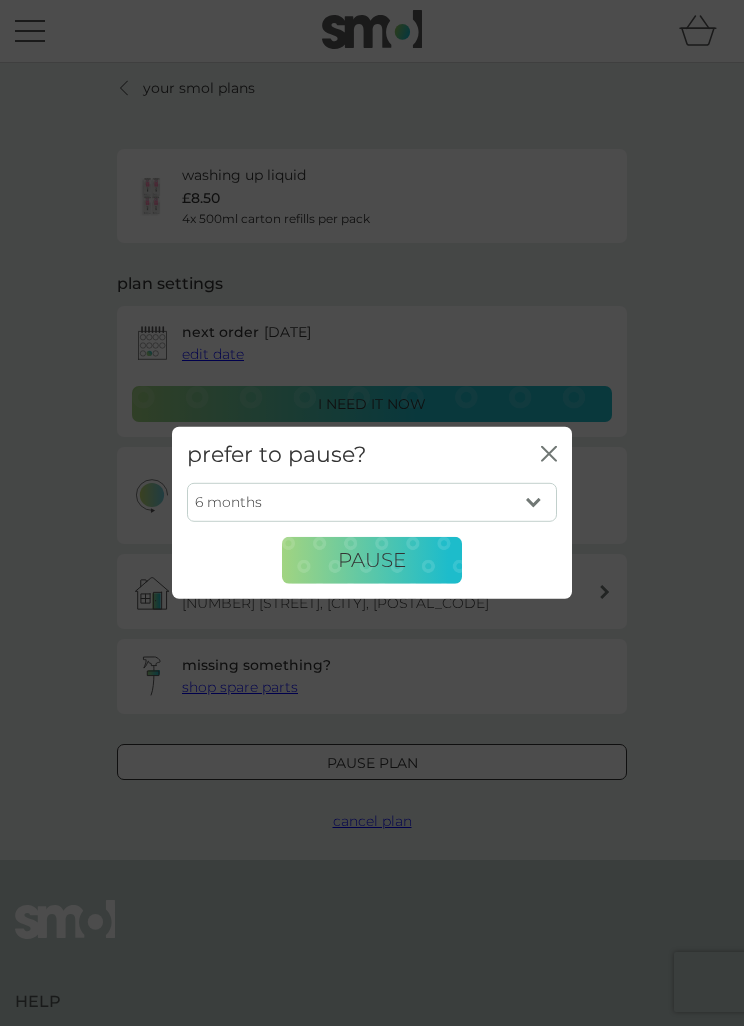 click on "Pause" at bounding box center (372, 560) 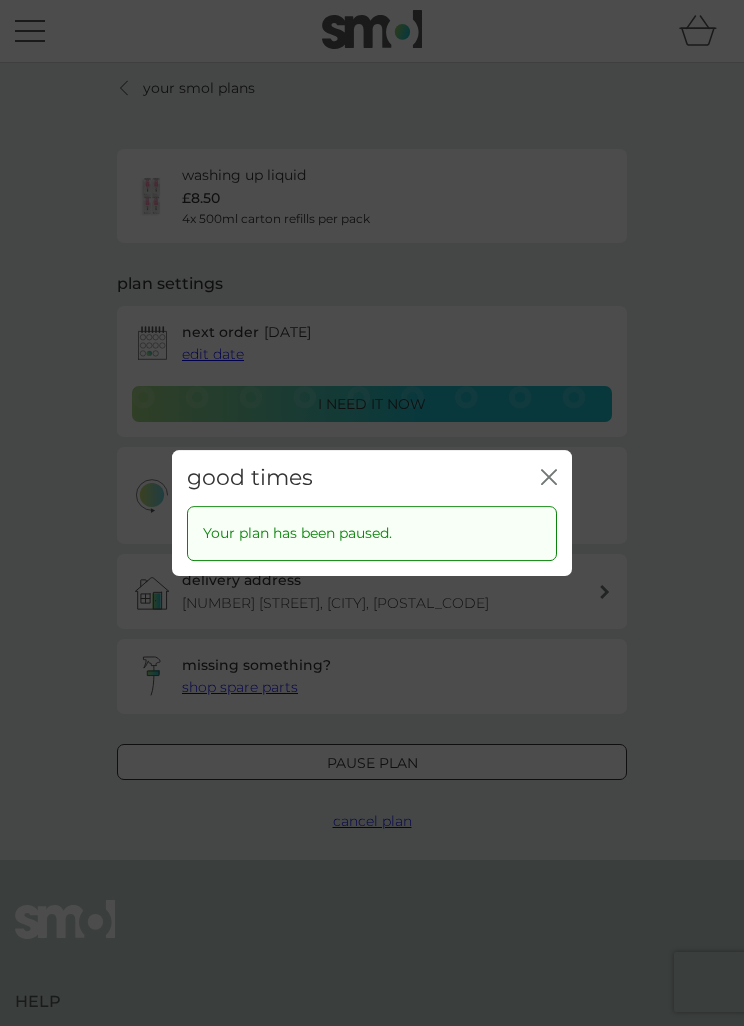 click on "close" 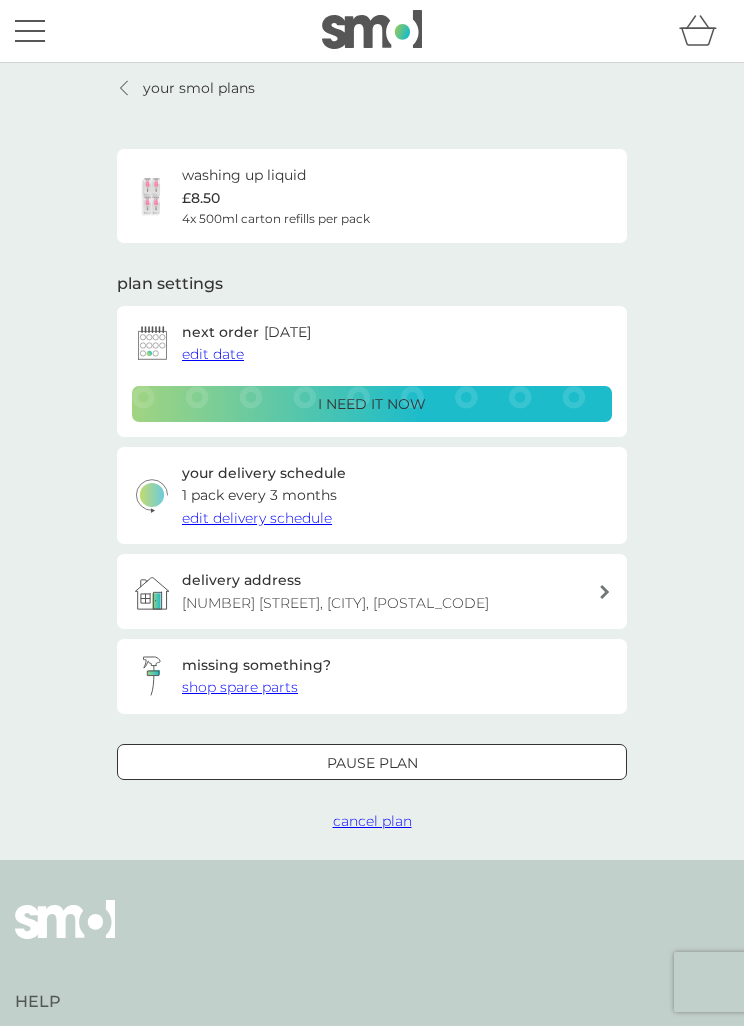 click 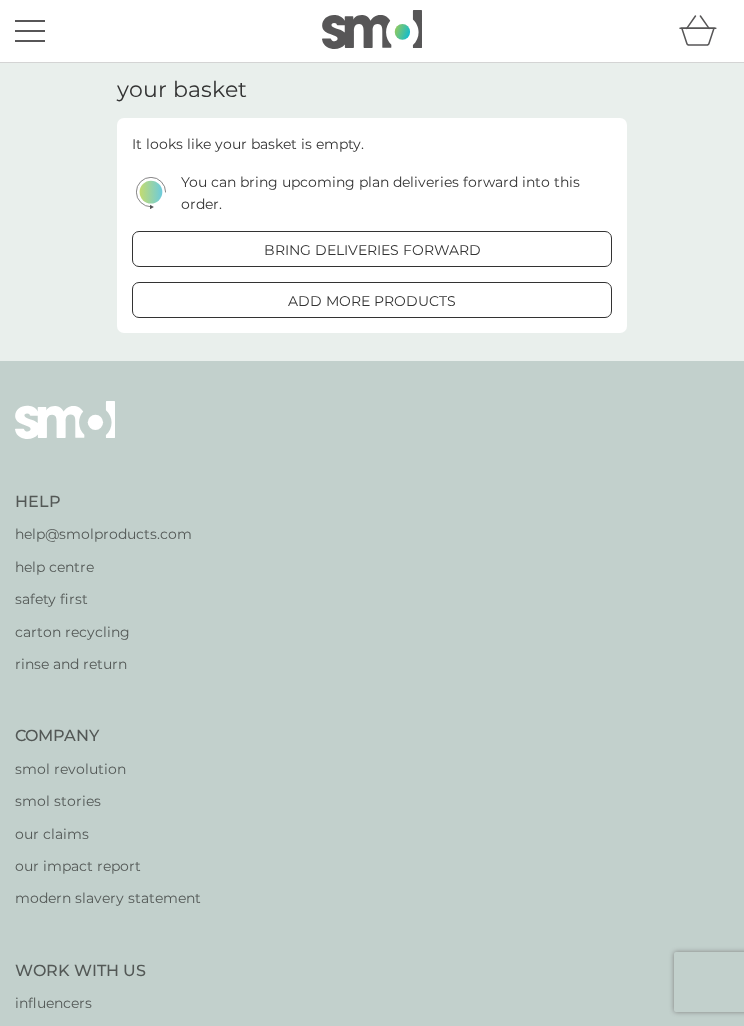click on "bring deliveries forward" at bounding box center [372, 250] 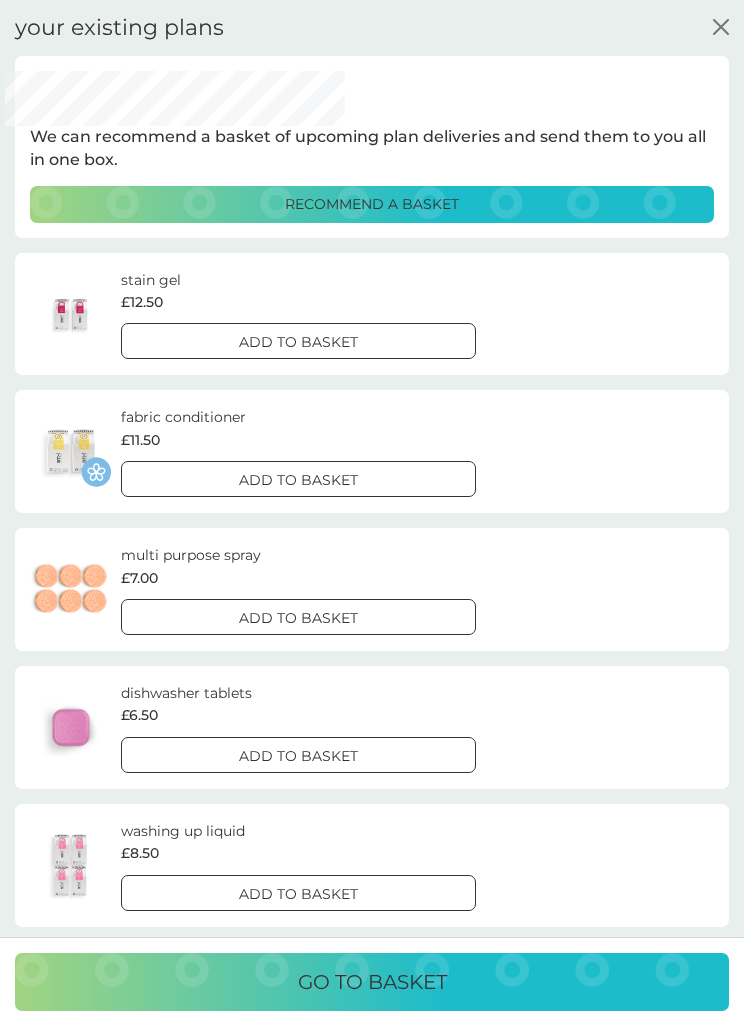 click on "add to basket" at bounding box center (298, 480) 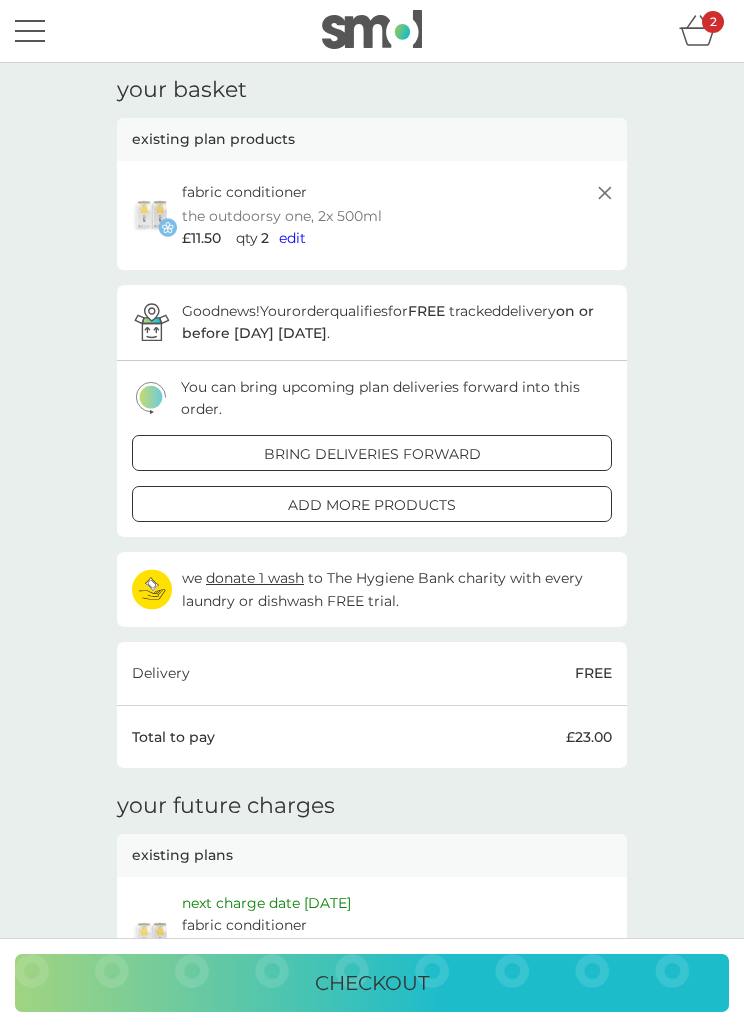 click on "add more products" at bounding box center [372, 505] 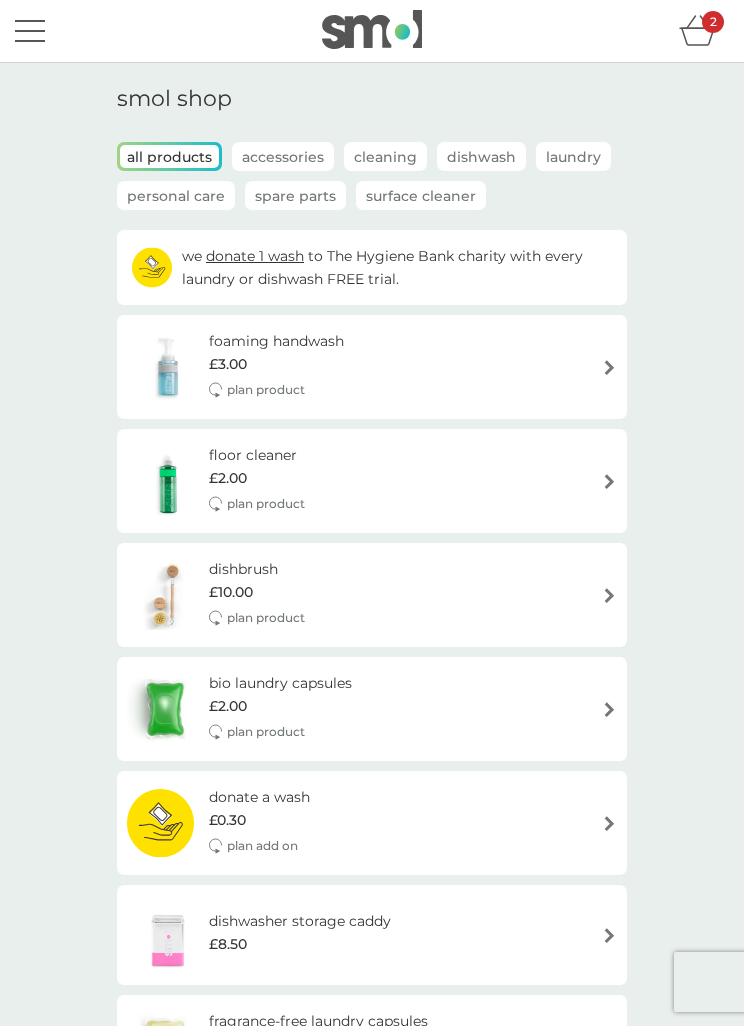 click on "2" at bounding box center [713, 22] 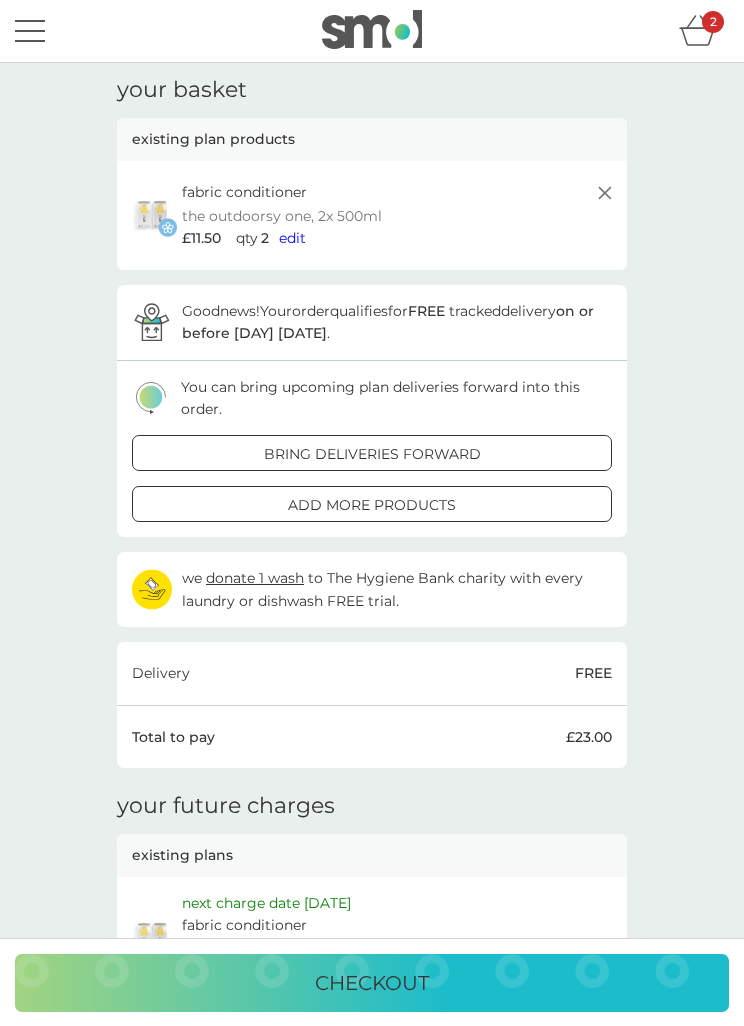 click on "2" at bounding box center (713, 22) 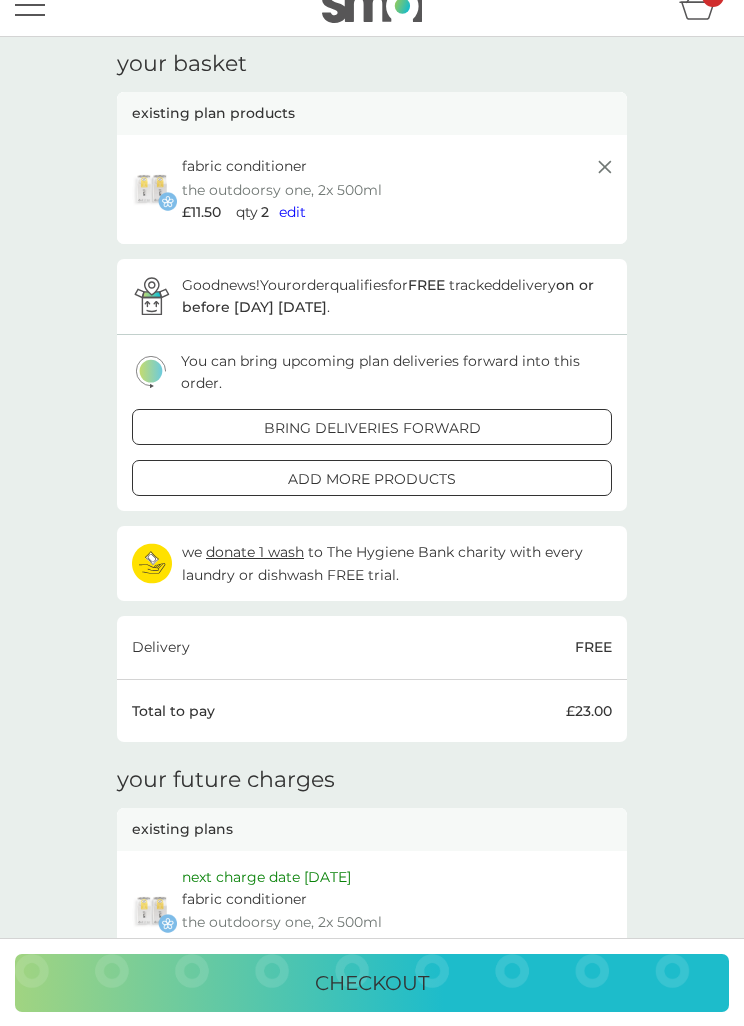 scroll, scrollTop: 0, scrollLeft: 0, axis: both 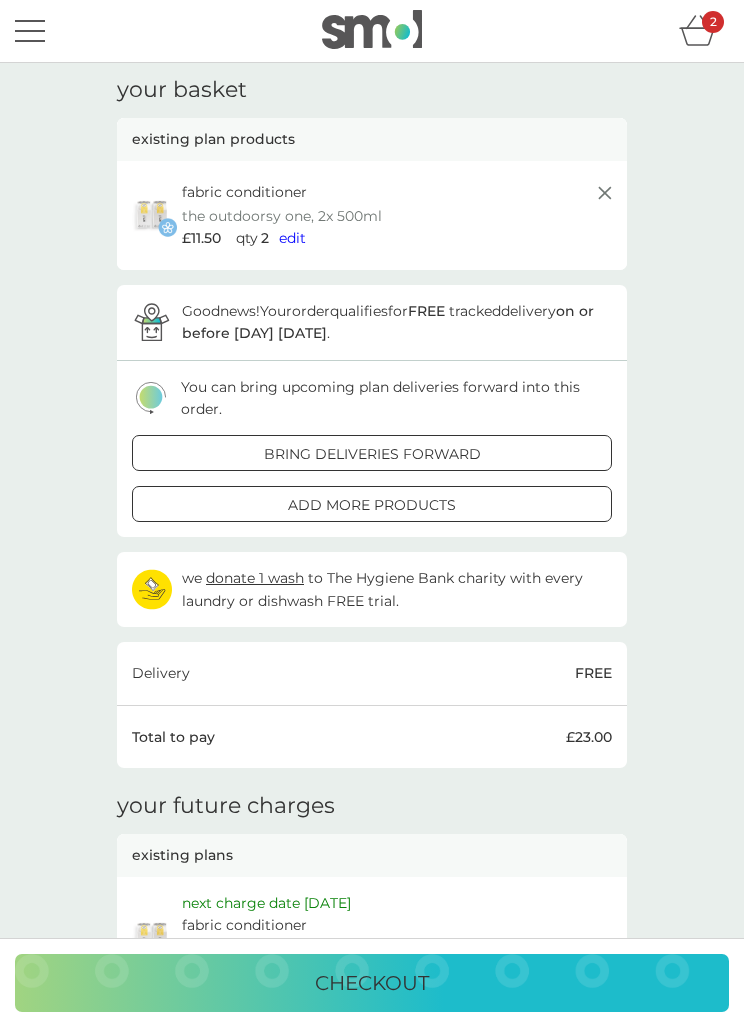 click on "add more products" at bounding box center (372, 505) 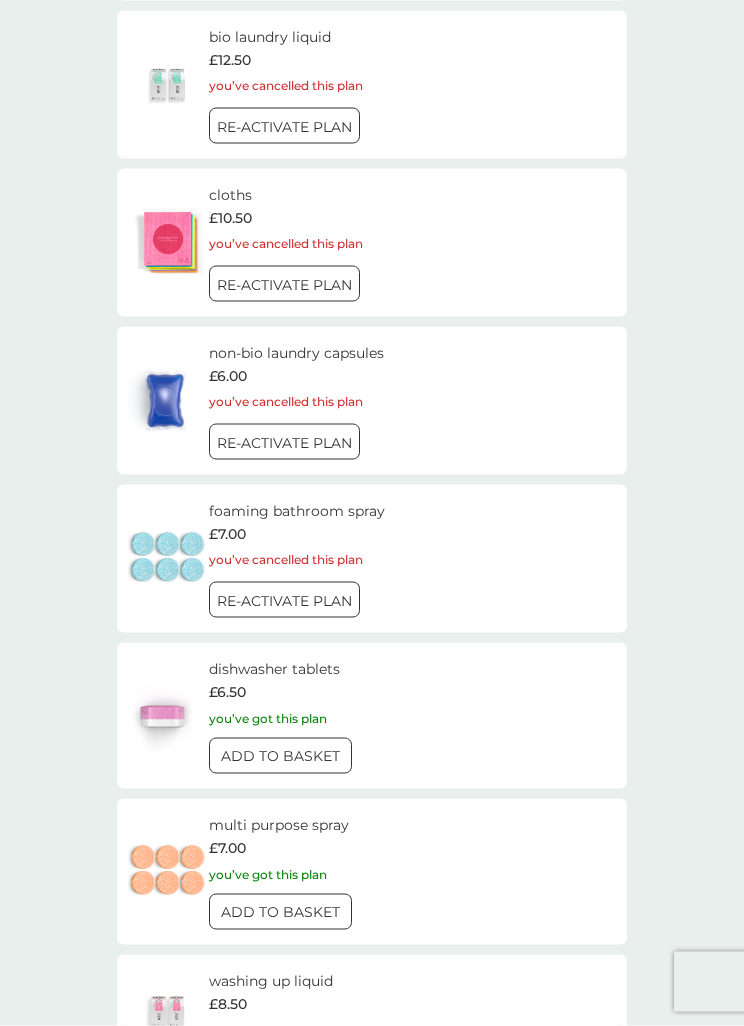 scroll, scrollTop: 2271, scrollLeft: 0, axis: vertical 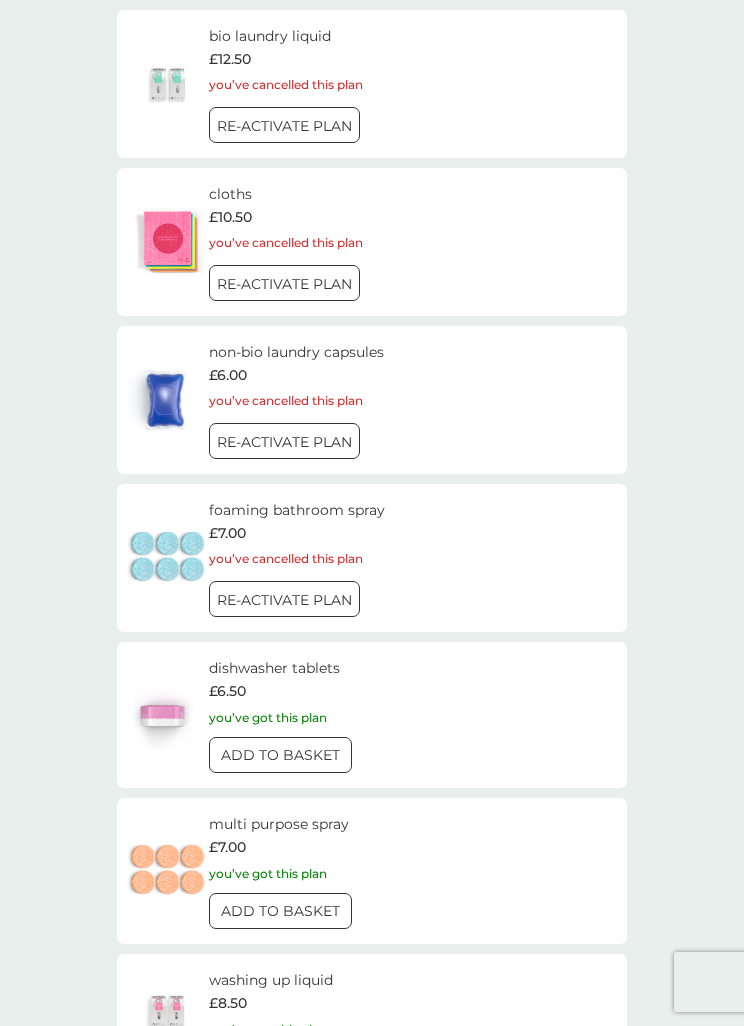 click on "ADD TO BASKET" at bounding box center [280, 755] 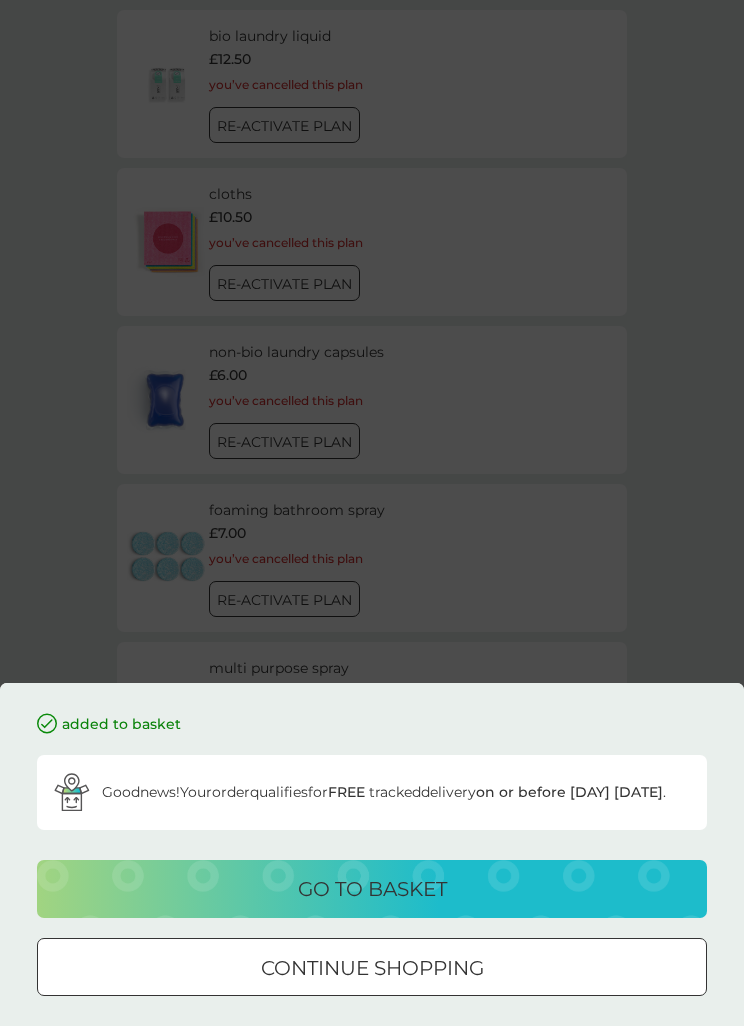 click on "go to basket" at bounding box center (372, 889) 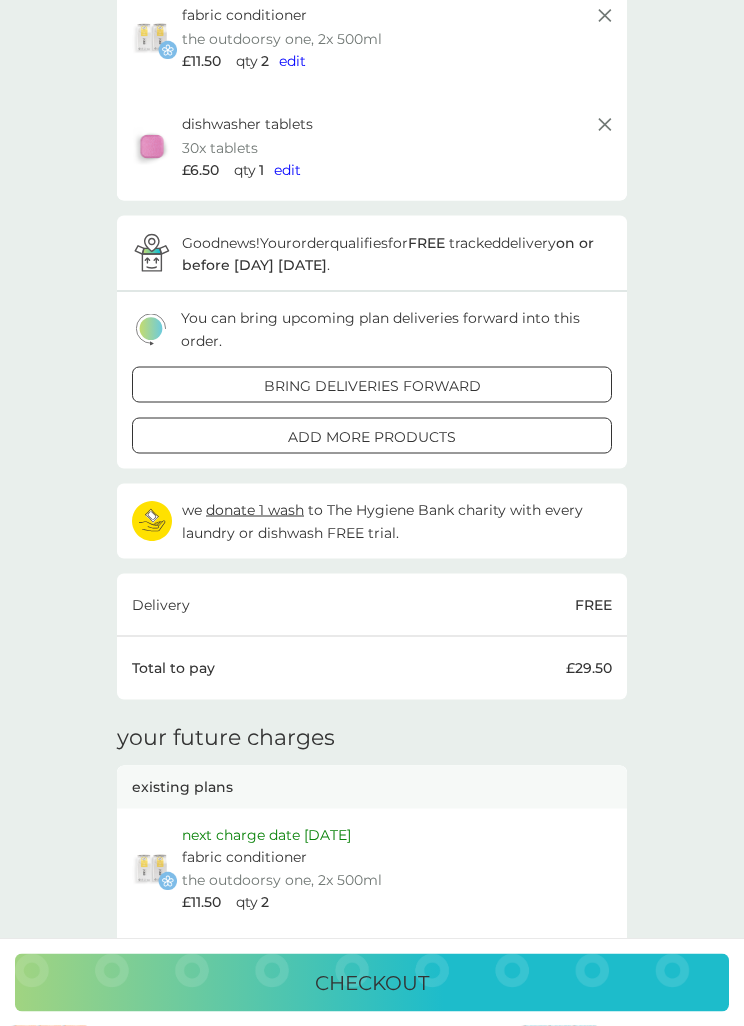 scroll, scrollTop: 181, scrollLeft: 0, axis: vertical 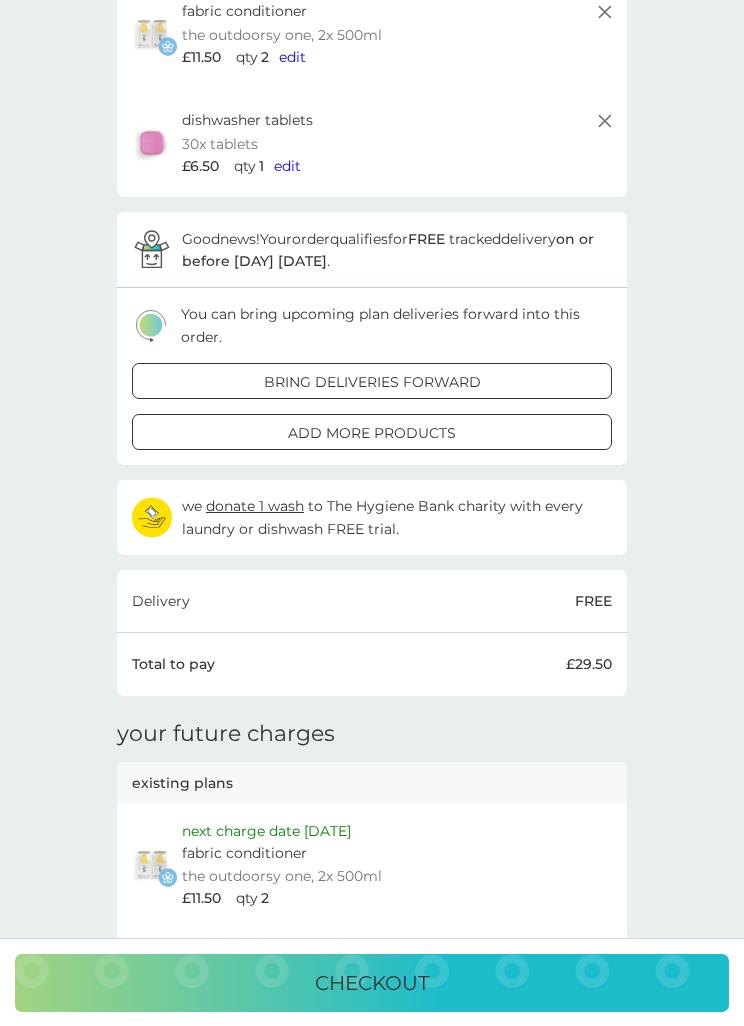 click on "checkout" at bounding box center [372, 983] 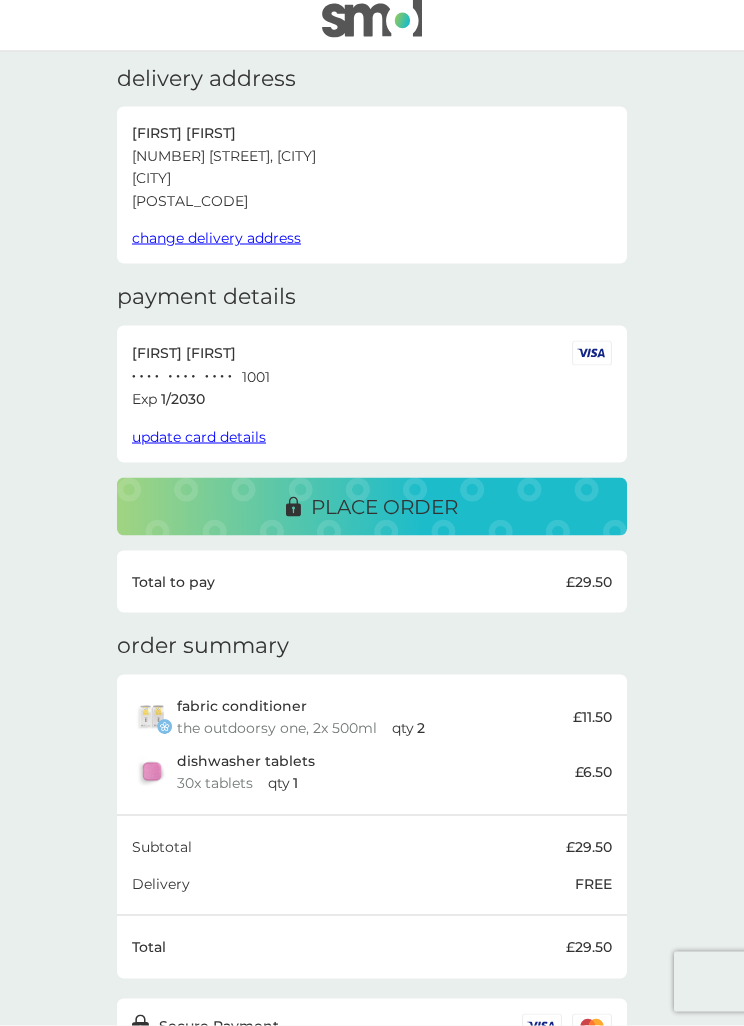 scroll, scrollTop: 53, scrollLeft: 0, axis: vertical 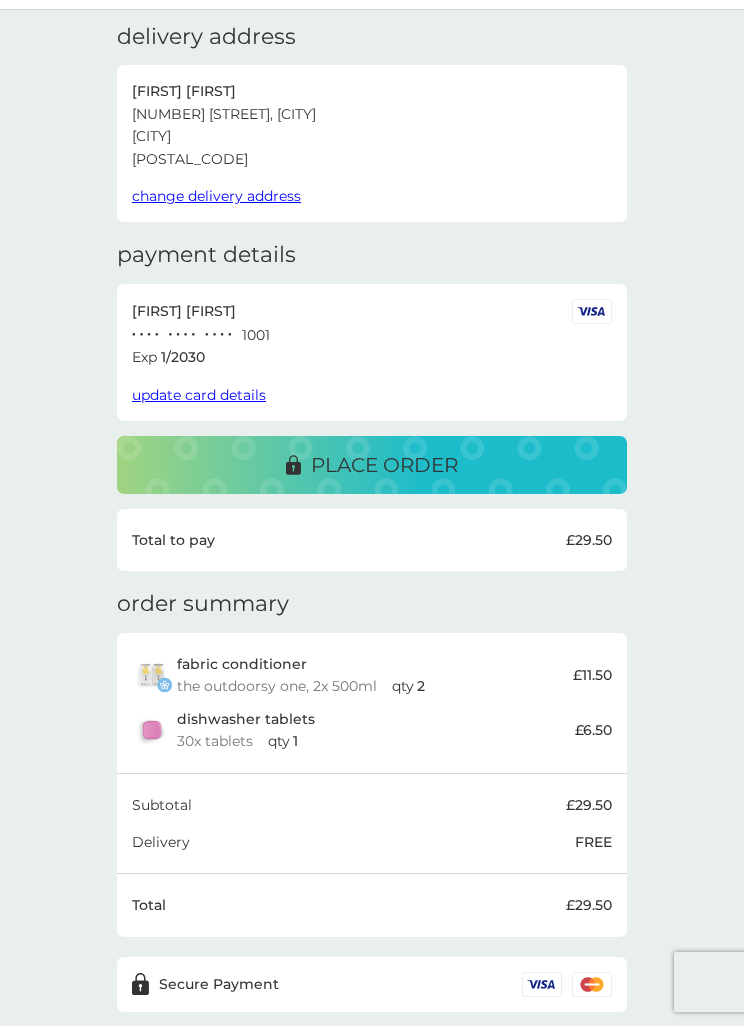 click on "update card details" at bounding box center (199, 395) 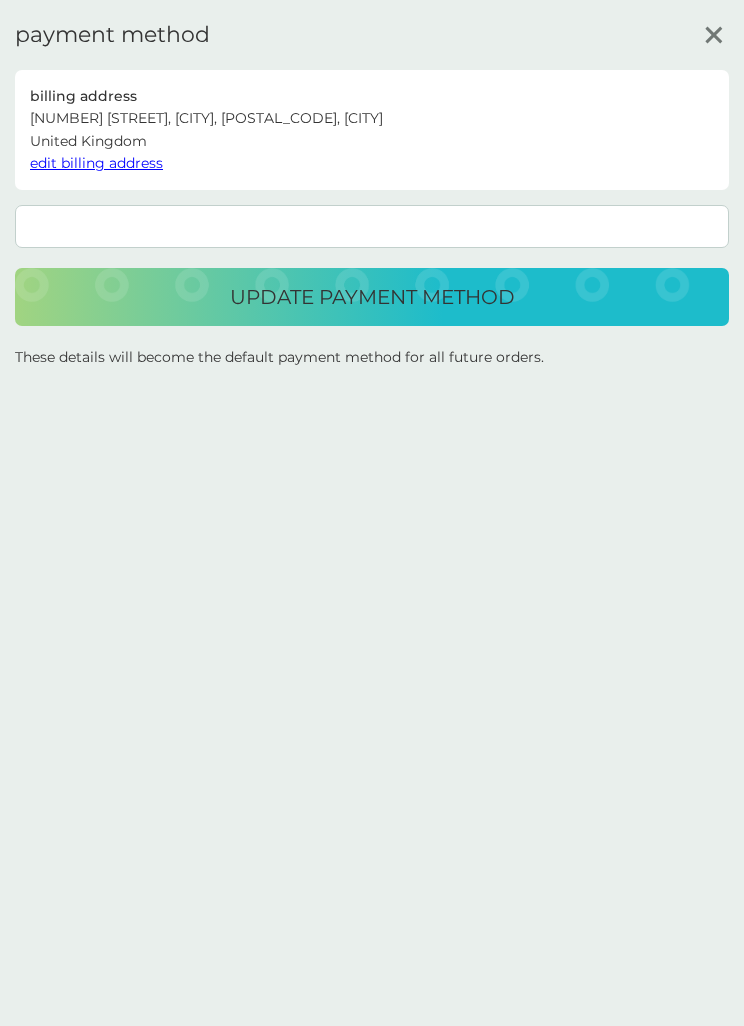 click on "update payment method" at bounding box center [372, 297] 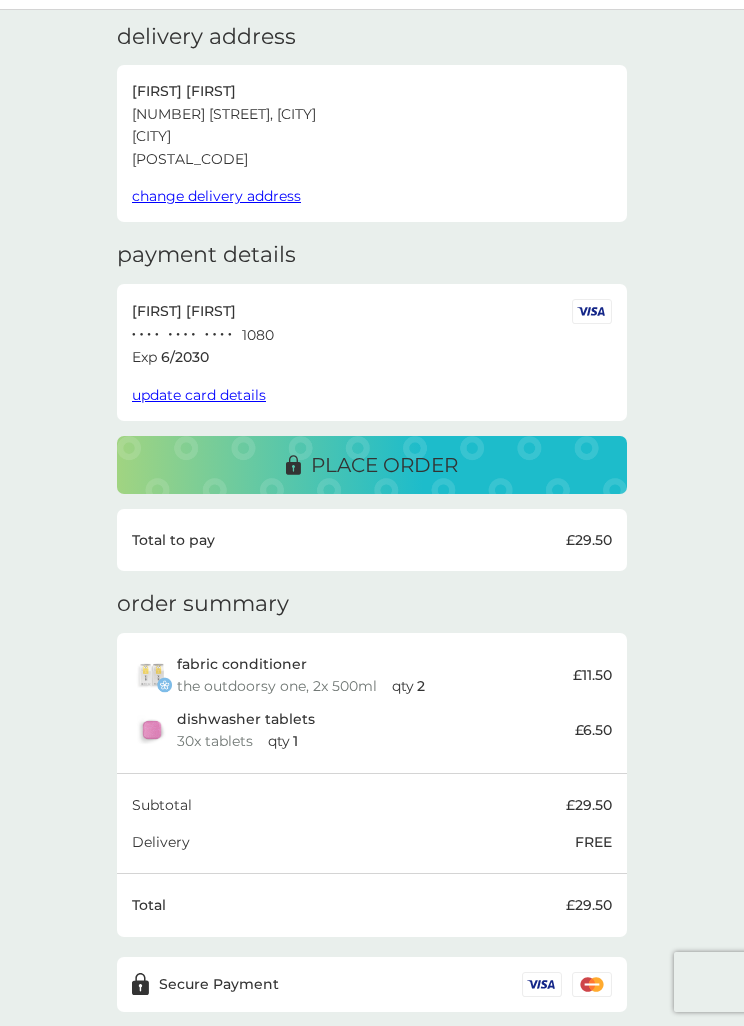 click on "place order" at bounding box center [372, 465] 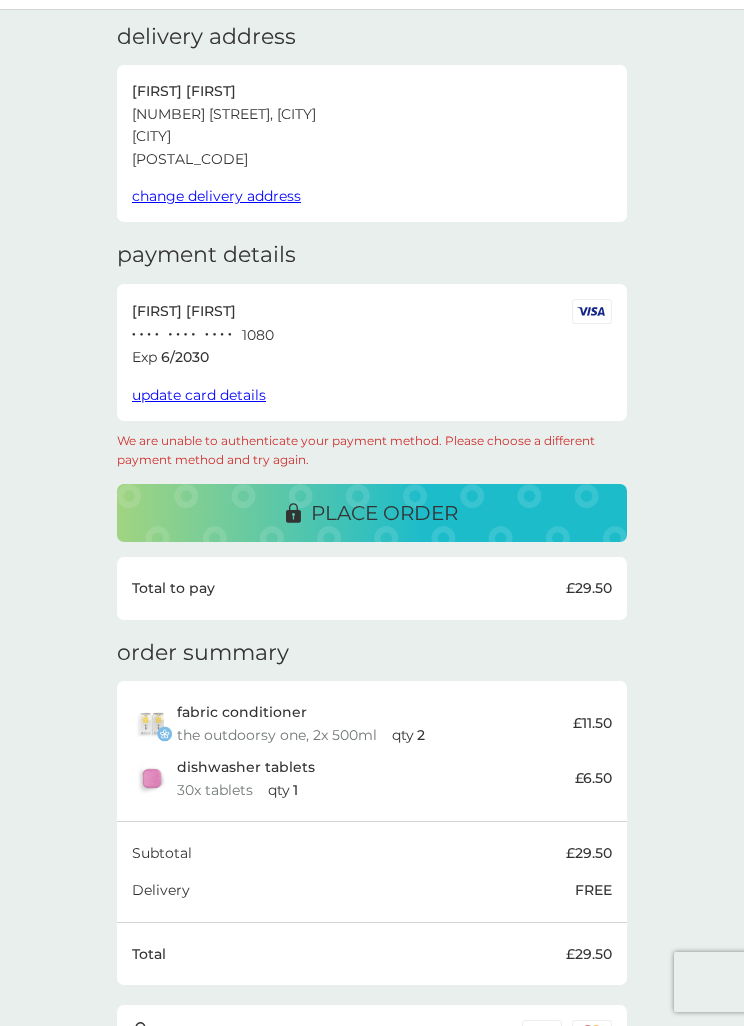 click on "qty" at bounding box center (403, 735) 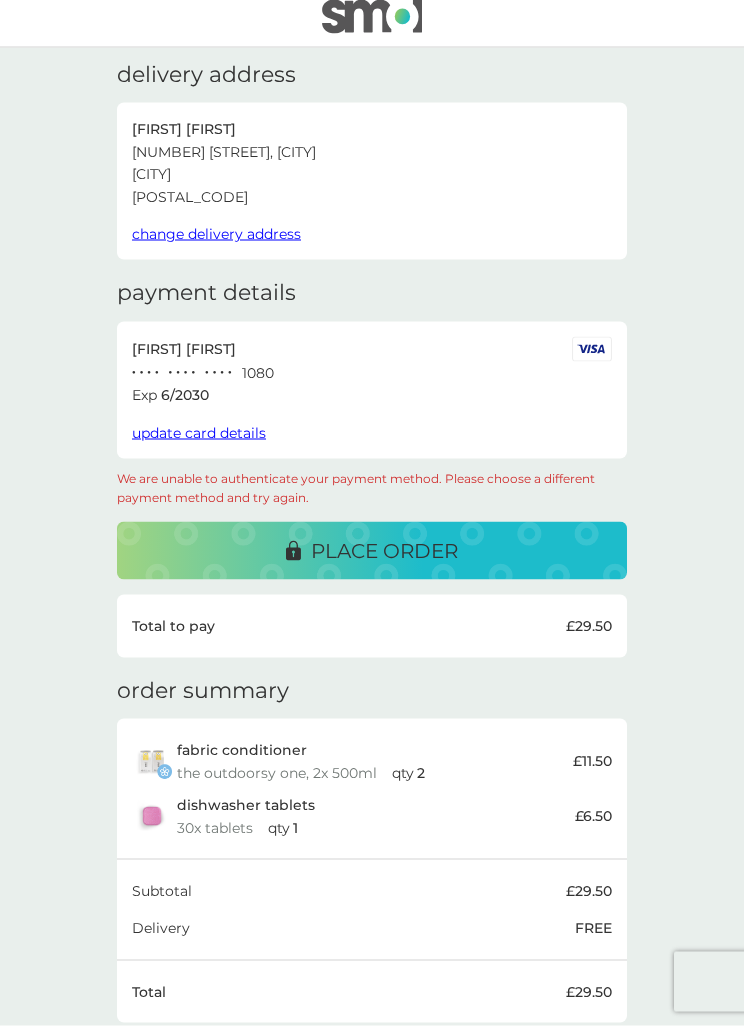scroll, scrollTop: 0, scrollLeft: 0, axis: both 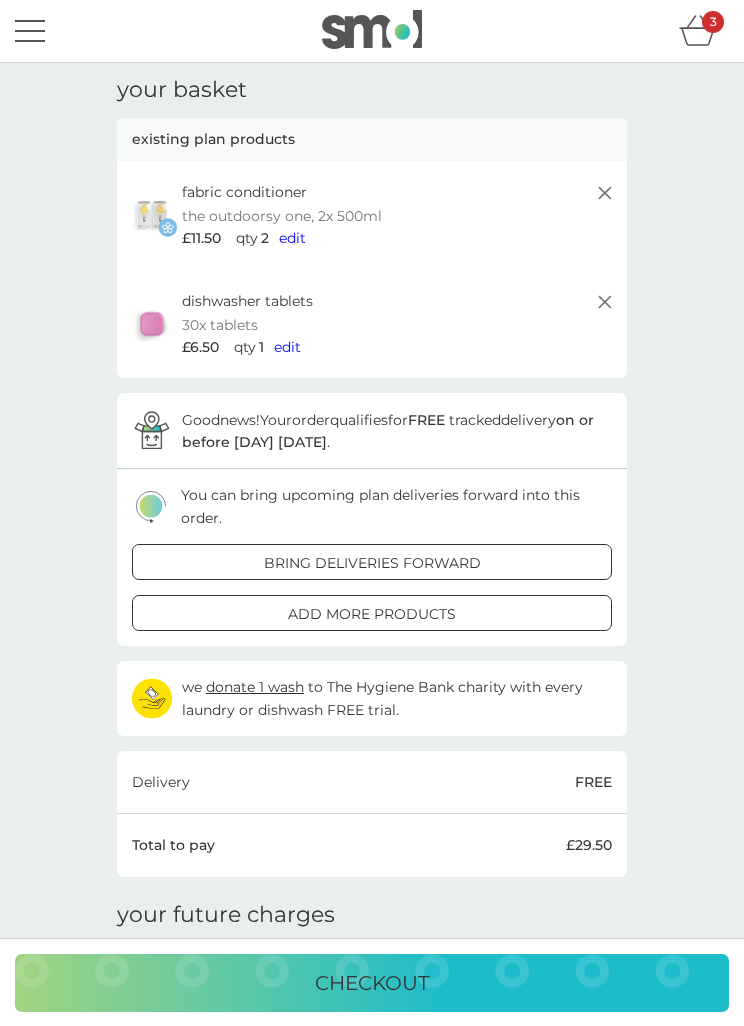 click 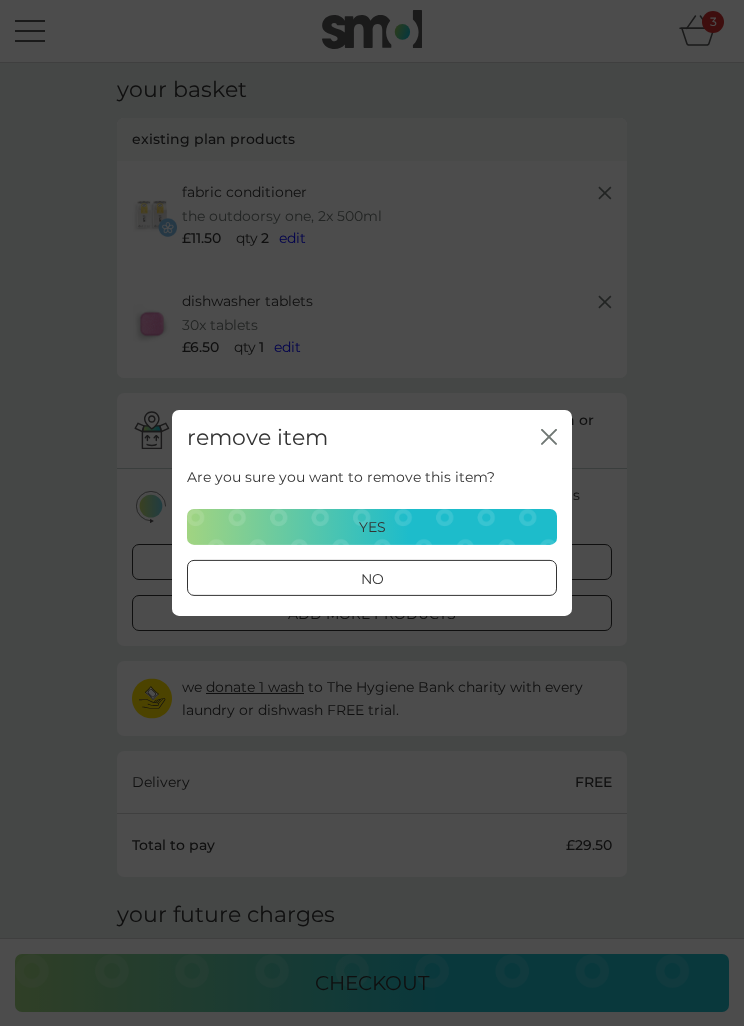click on "close" at bounding box center (549, 438) 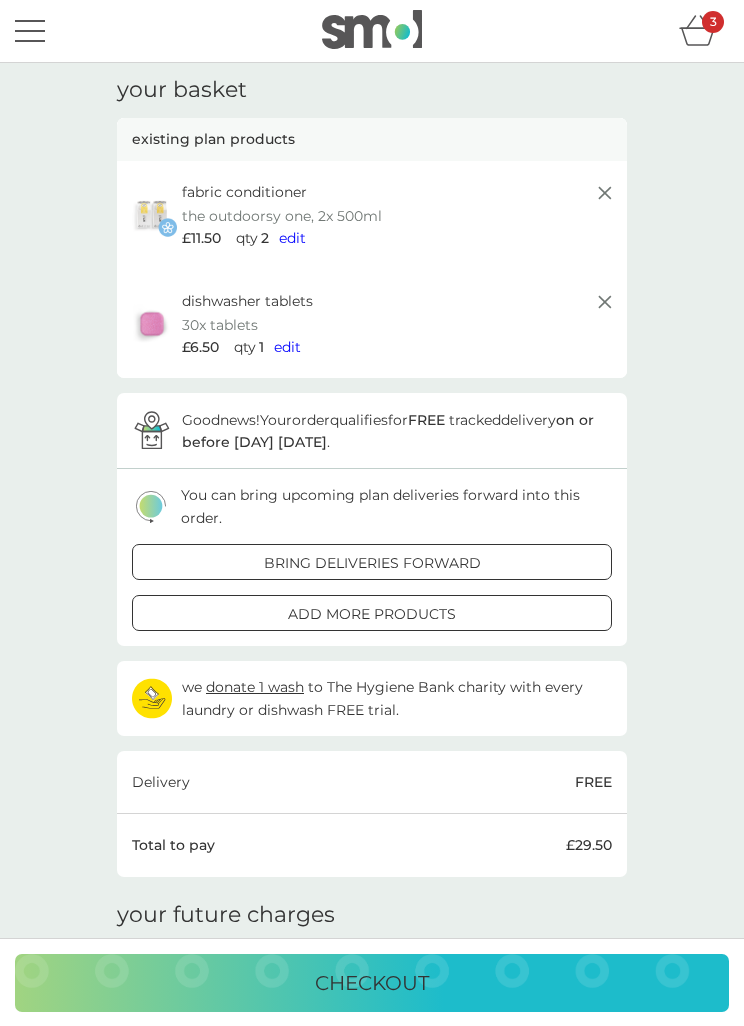 click on "edit" at bounding box center (292, 238) 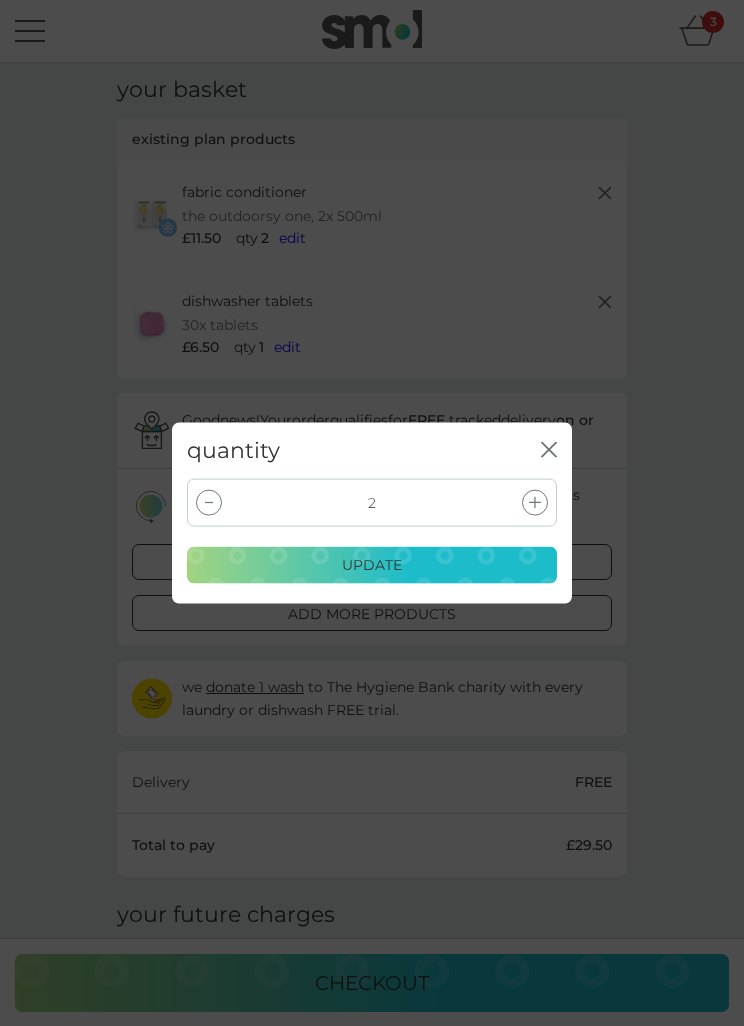 click on "quantity close 2 update" at bounding box center [372, 513] 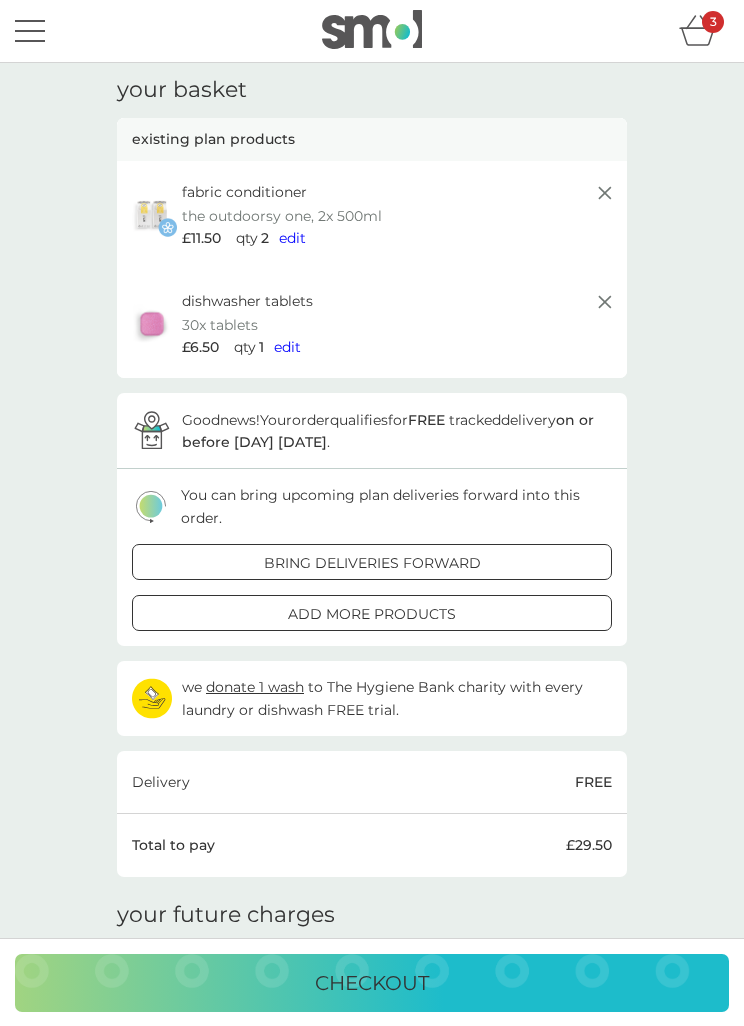 click 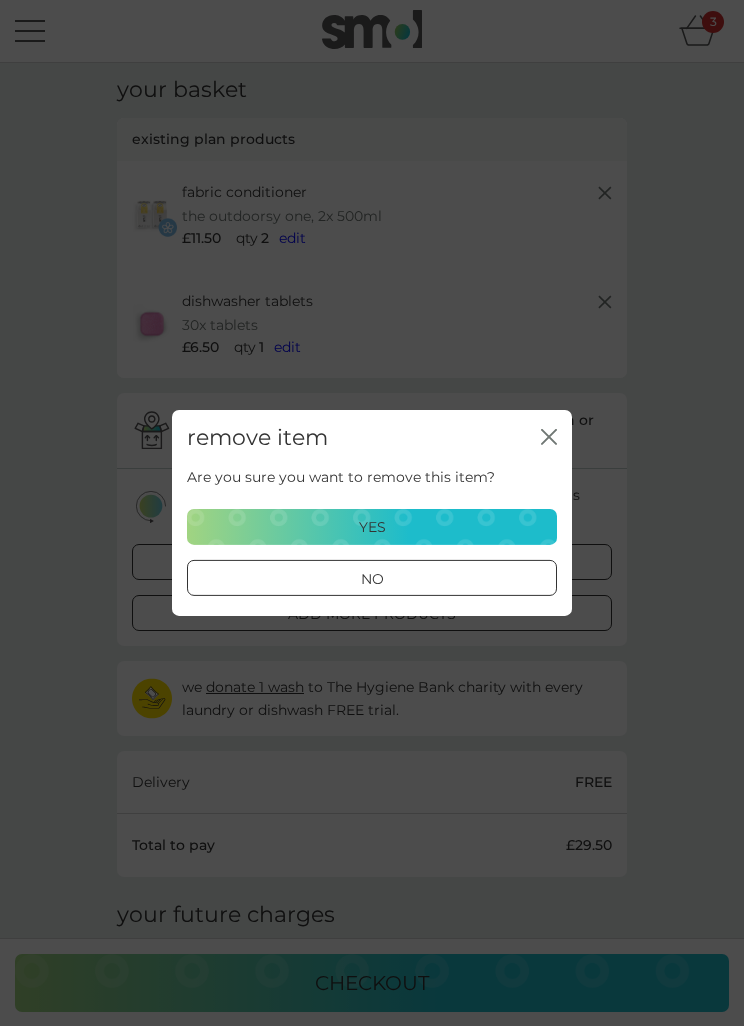 click on "yes" at bounding box center [372, 527] 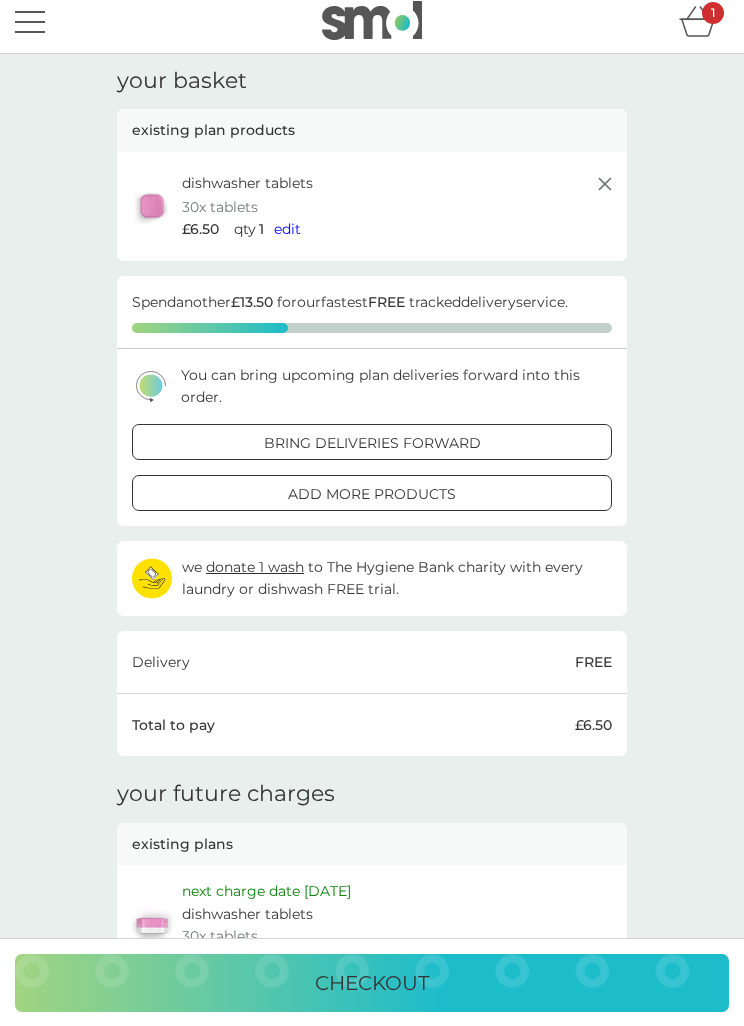 scroll, scrollTop: 8, scrollLeft: 0, axis: vertical 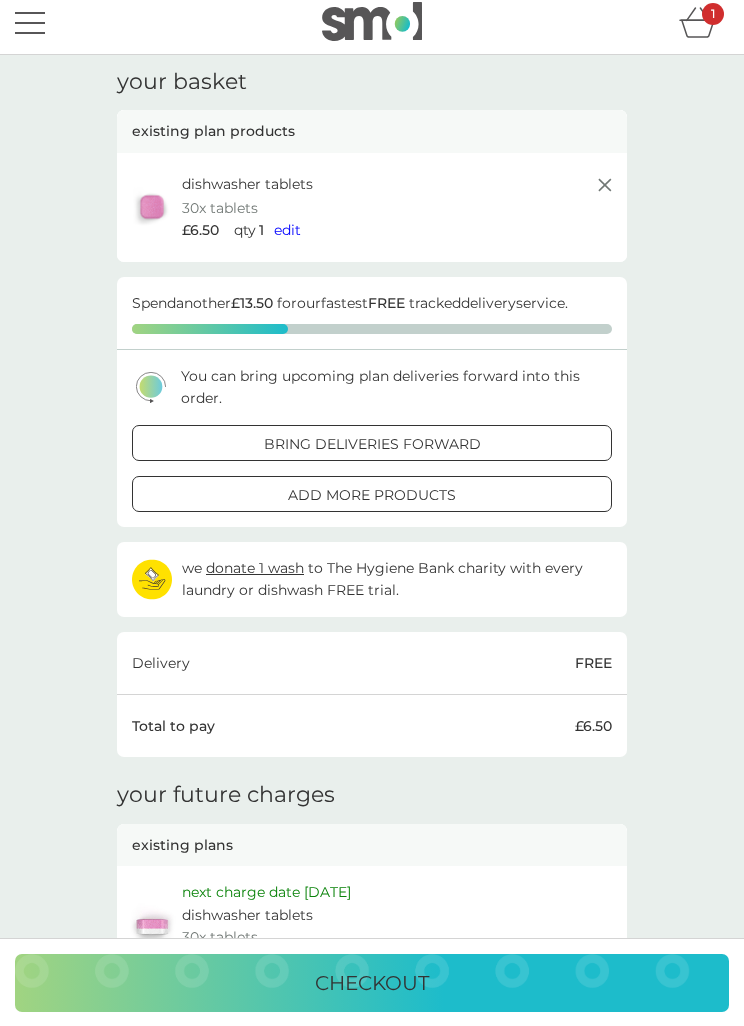 click on "checkout" at bounding box center [372, 983] 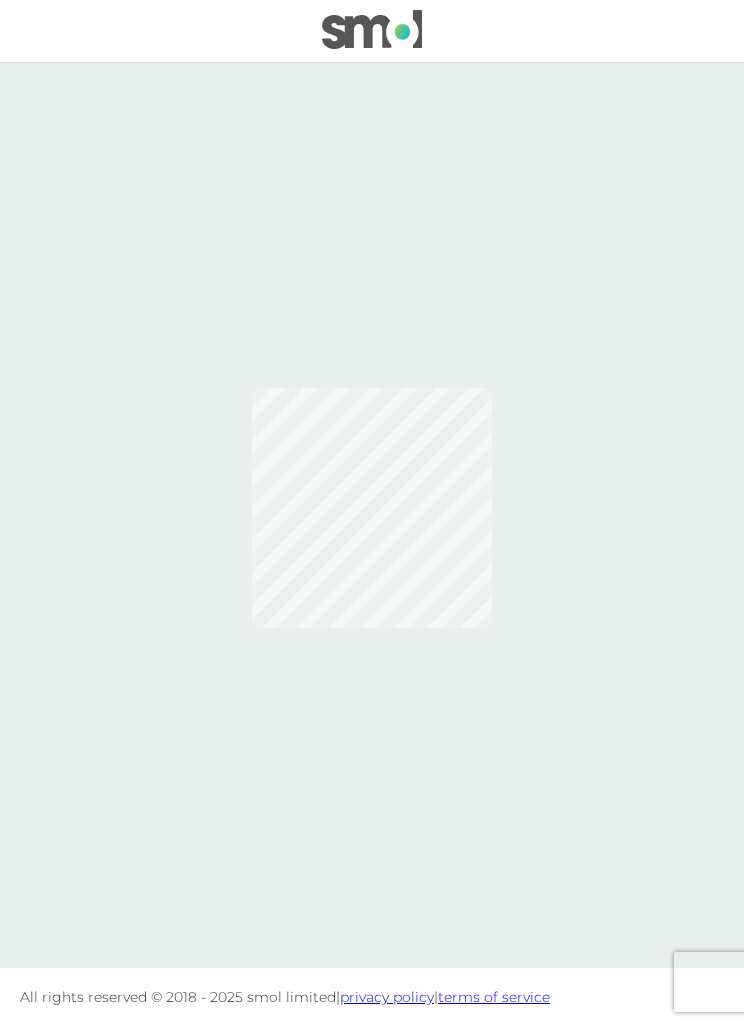scroll, scrollTop: 0, scrollLeft: 0, axis: both 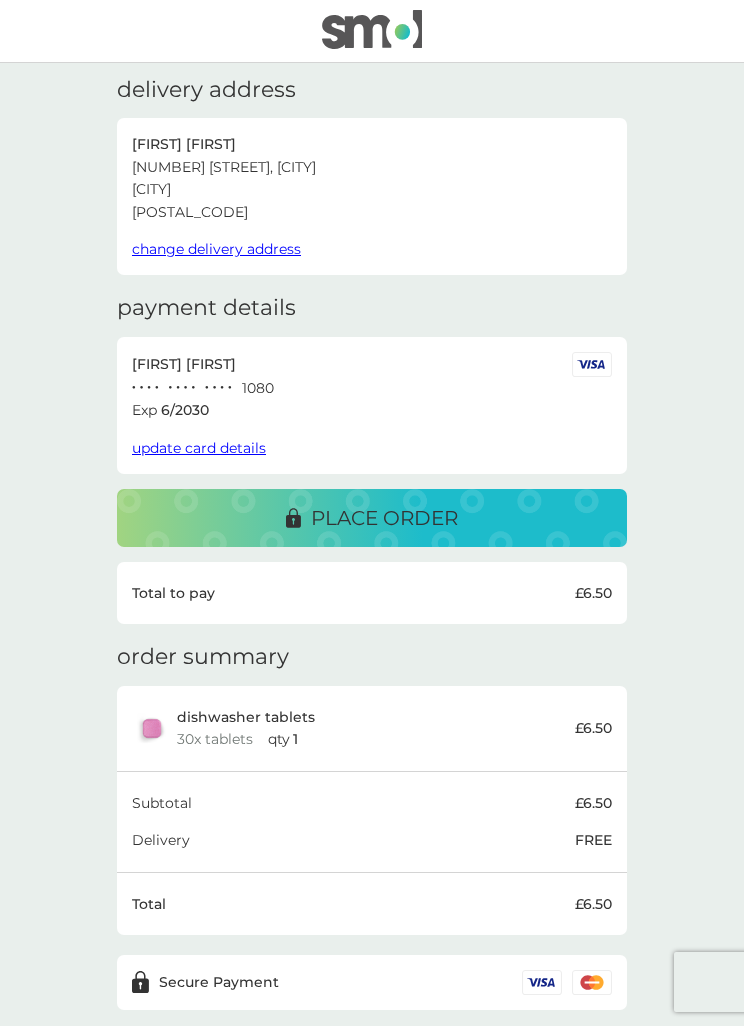 click on "place order" at bounding box center (372, 518) 